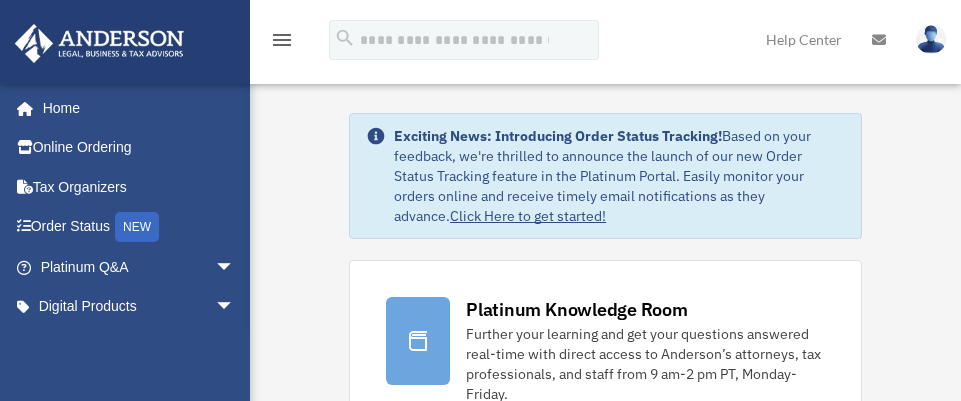 scroll, scrollTop: 0, scrollLeft: 0, axis: both 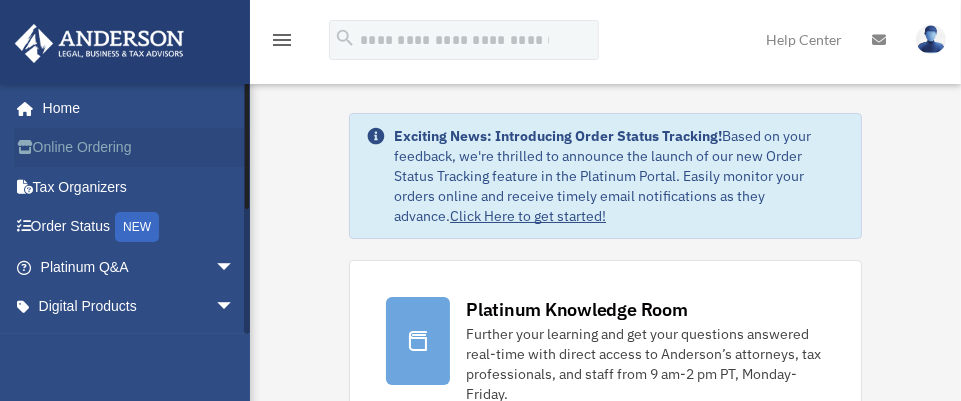 click on "Online Ordering" at bounding box center [139, 148] 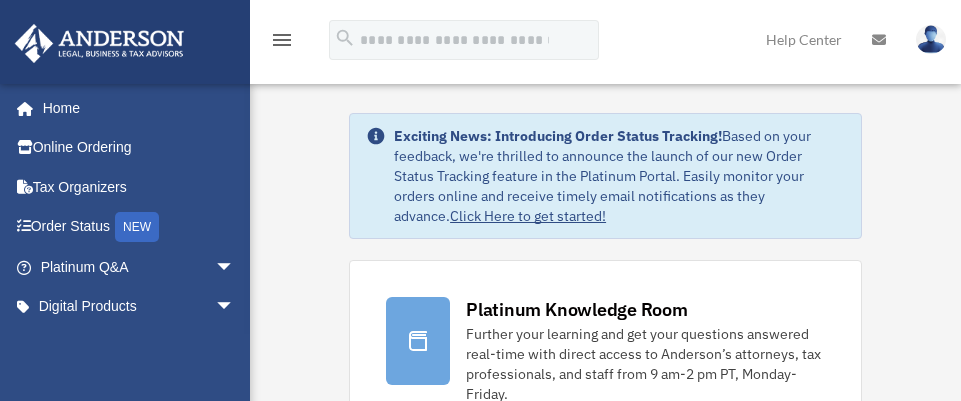 scroll, scrollTop: 0, scrollLeft: 0, axis: both 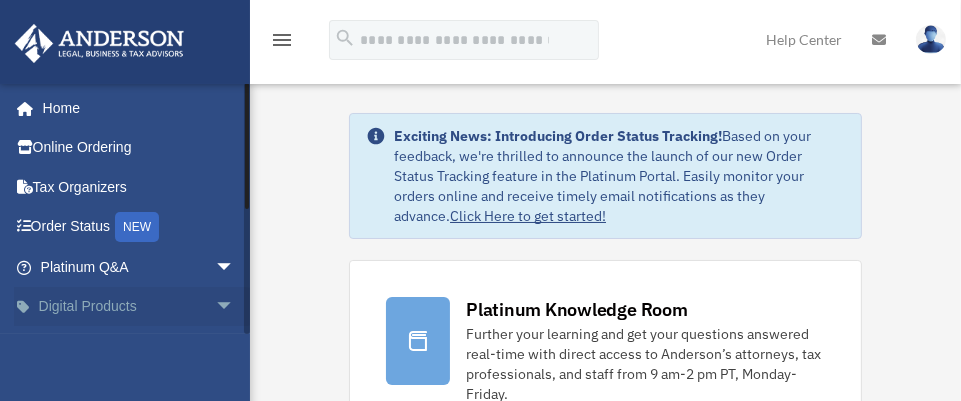 click on "Digital Products arrow_drop_down" at bounding box center [139, 307] 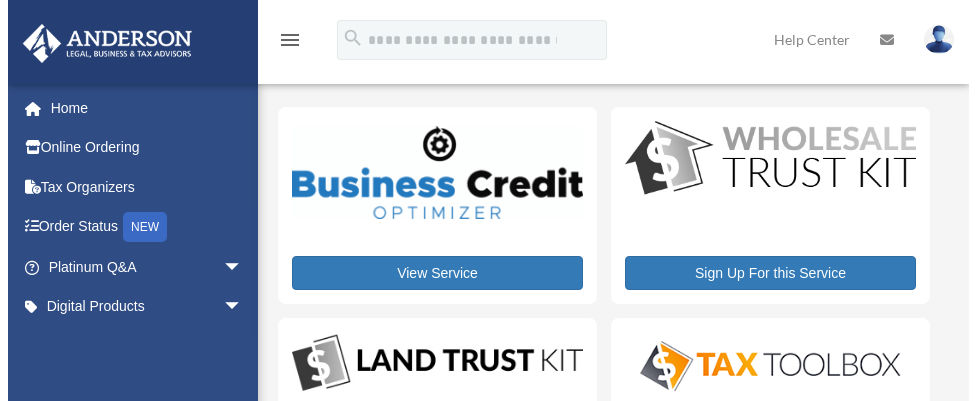 scroll, scrollTop: 0, scrollLeft: 0, axis: both 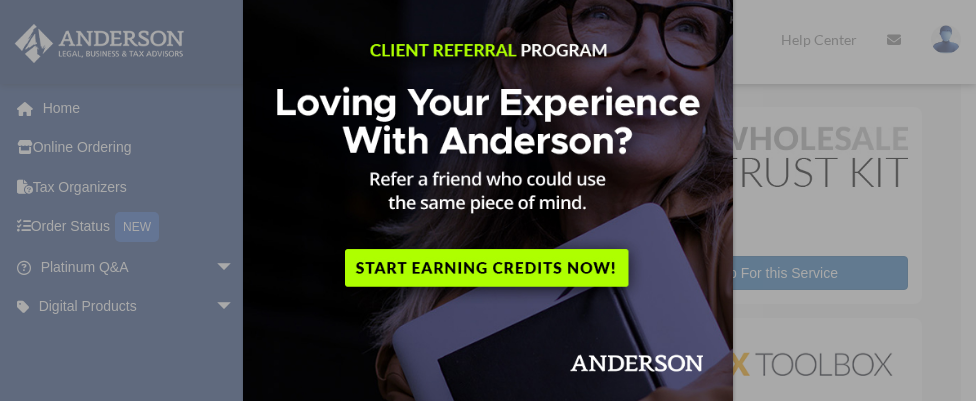 drag, startPoint x: 195, startPoint y: 298, endPoint x: 203, endPoint y: 291, distance: 10.630146 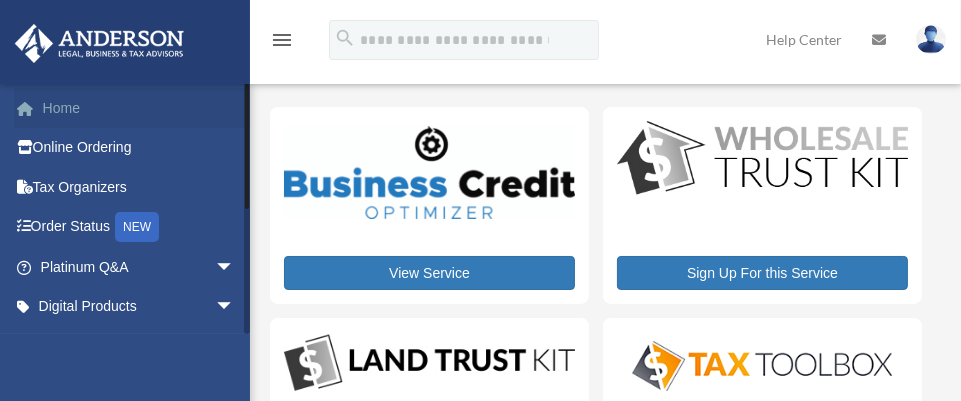 click on "Home" at bounding box center [139, 108] 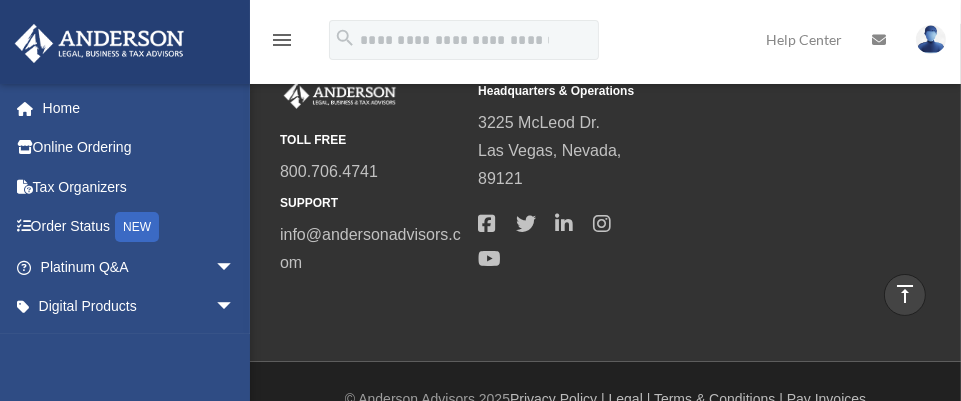 scroll, scrollTop: 2558, scrollLeft: 0, axis: vertical 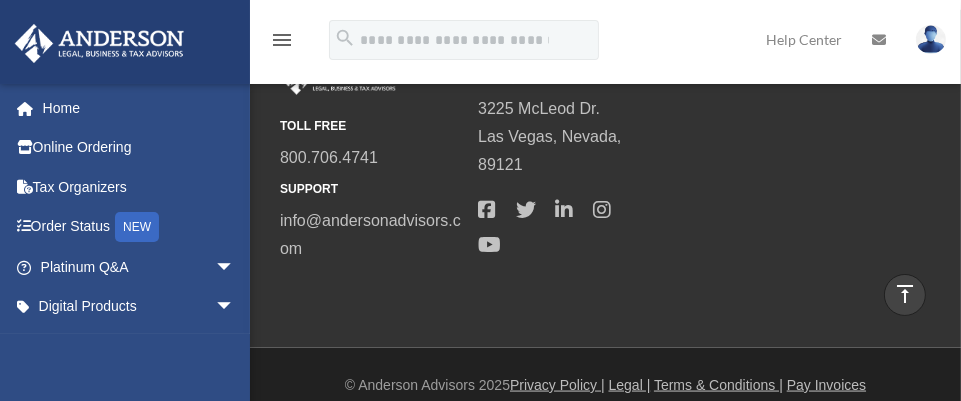 click on "menu" at bounding box center (282, 40) 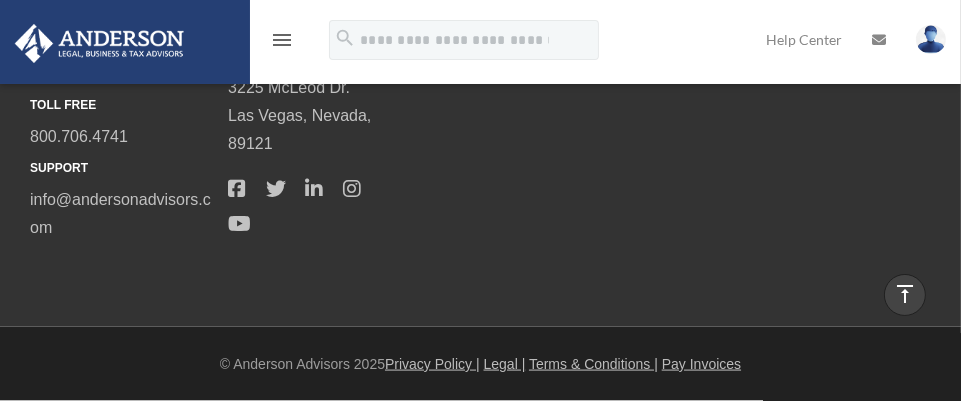 scroll, scrollTop: 2460, scrollLeft: 0, axis: vertical 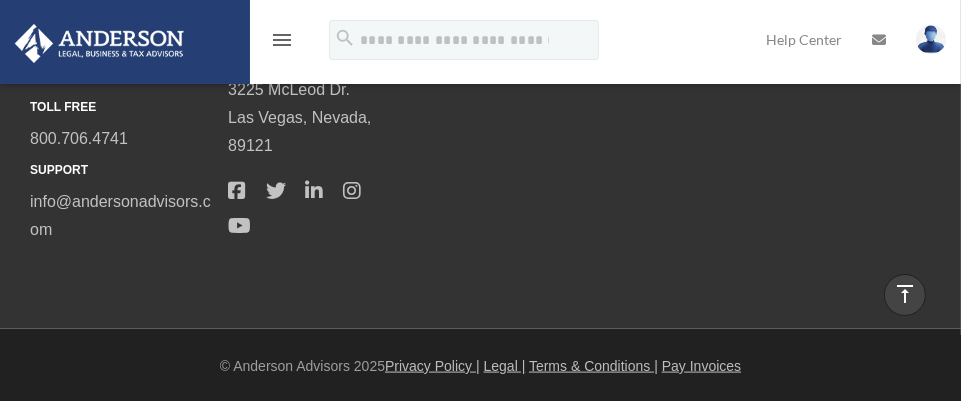 click on "menu" at bounding box center [282, 40] 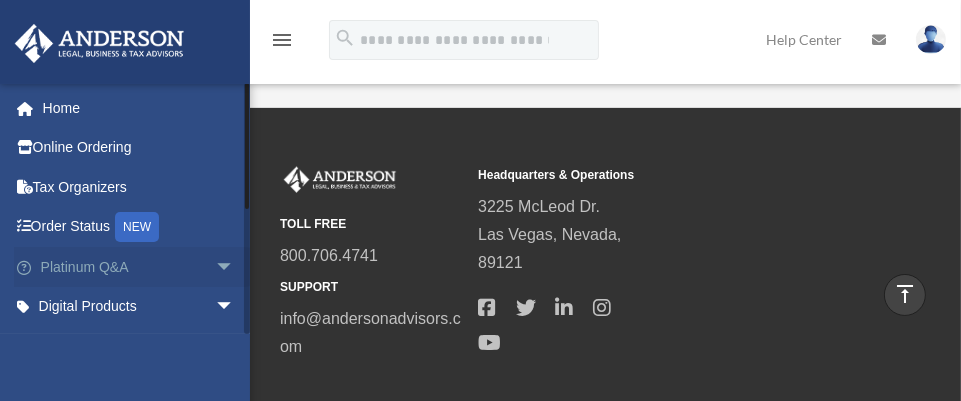 click on "arrow_drop_down" at bounding box center [235, 267] 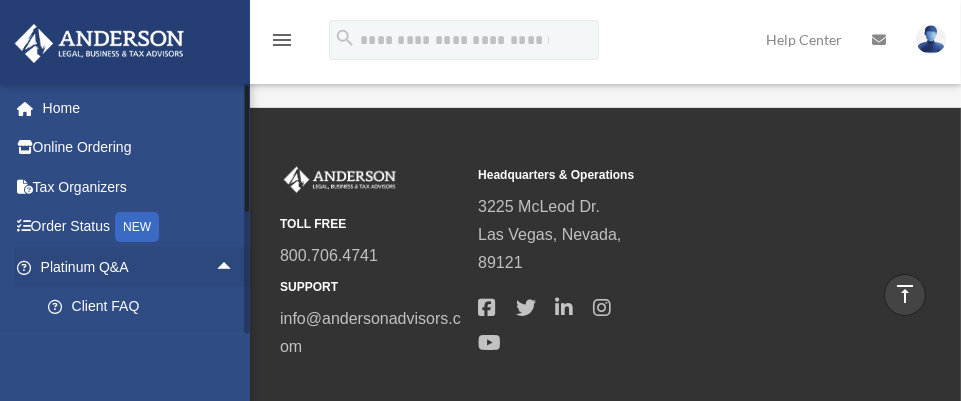 scroll, scrollTop: 219, scrollLeft: 0, axis: vertical 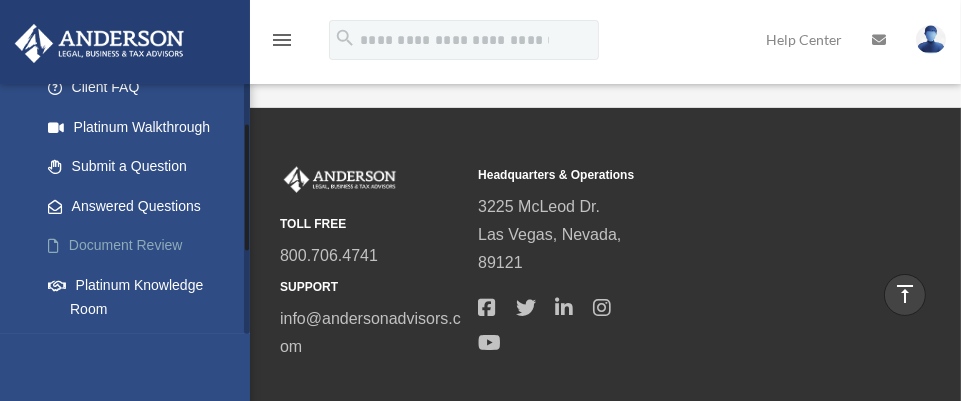 click on "Document Review" at bounding box center [146, 246] 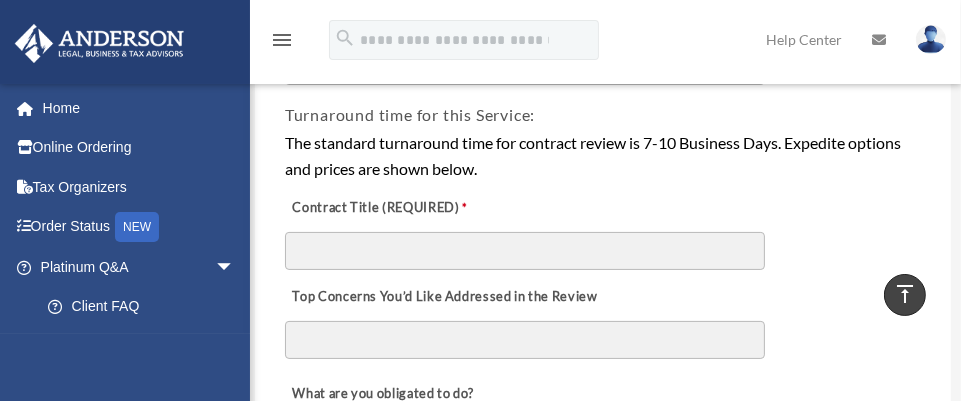 scroll, scrollTop: 700, scrollLeft: 0, axis: vertical 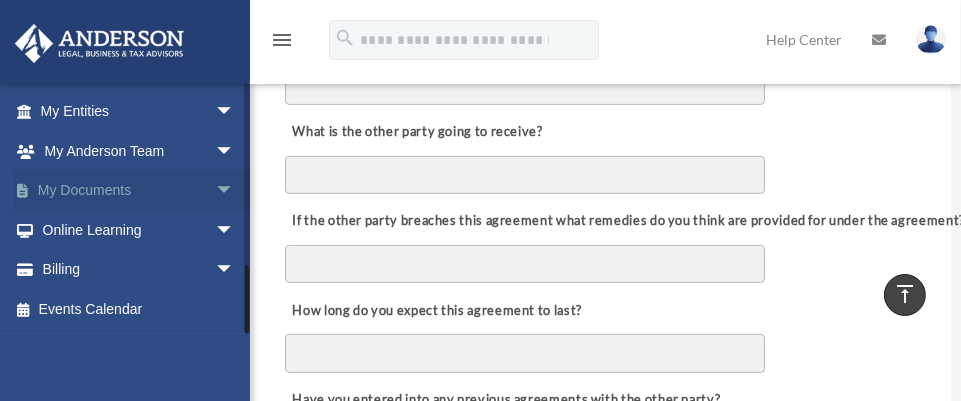 click on "arrow_drop_down" at bounding box center [235, 191] 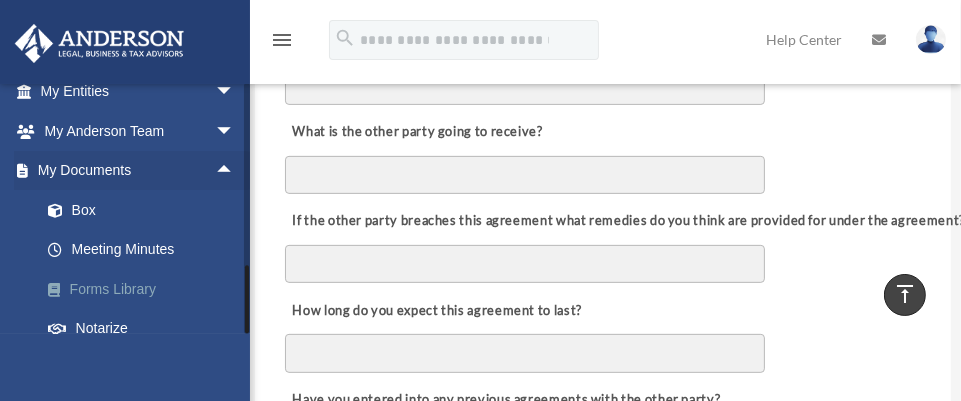 scroll, scrollTop: 819, scrollLeft: 0, axis: vertical 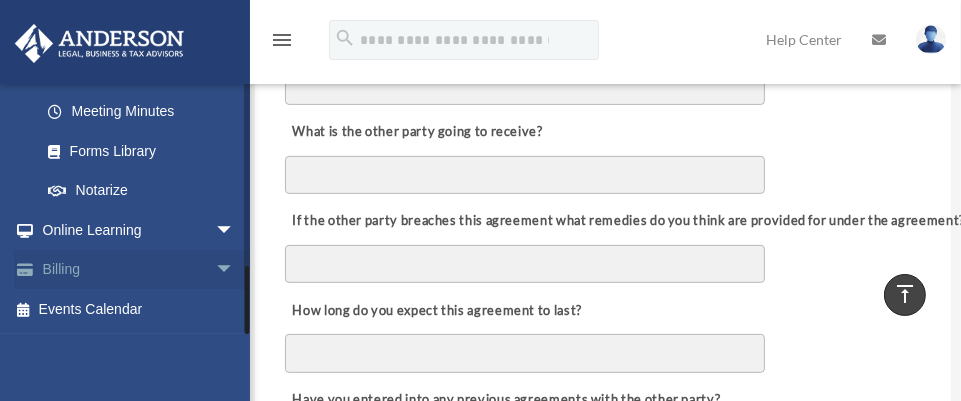 click on "arrow_drop_down" at bounding box center [235, 270] 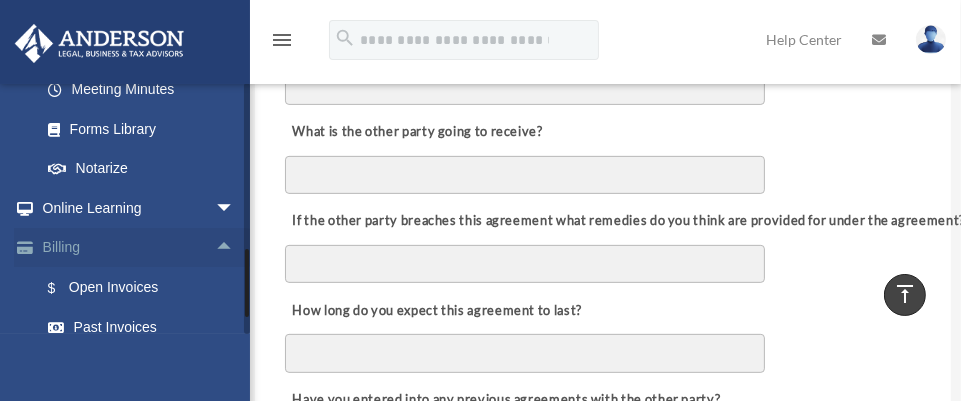 scroll, scrollTop: 939, scrollLeft: 0, axis: vertical 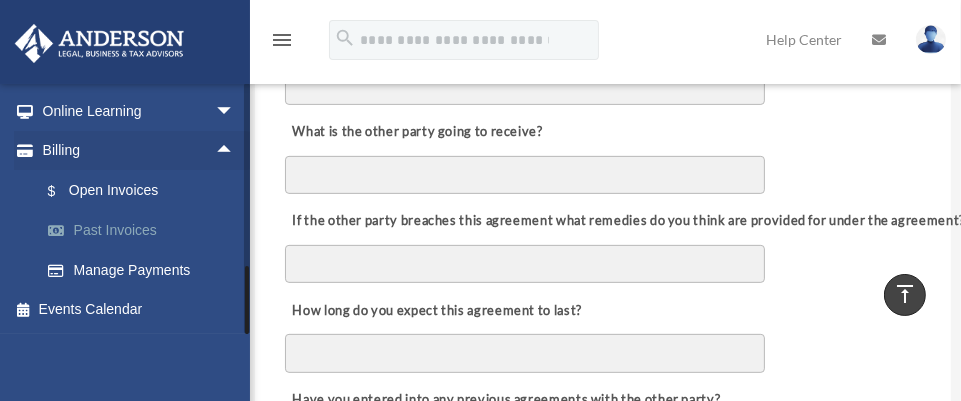 click on "Past Invoices" at bounding box center [146, 231] 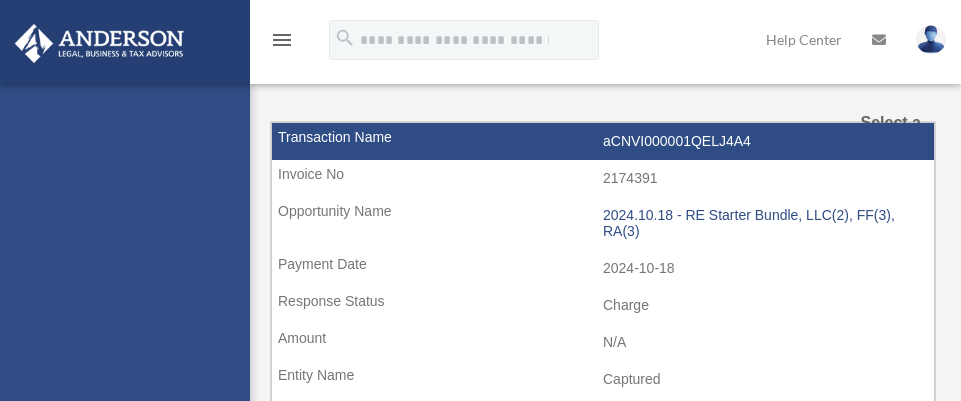scroll, scrollTop: 0, scrollLeft: 0, axis: both 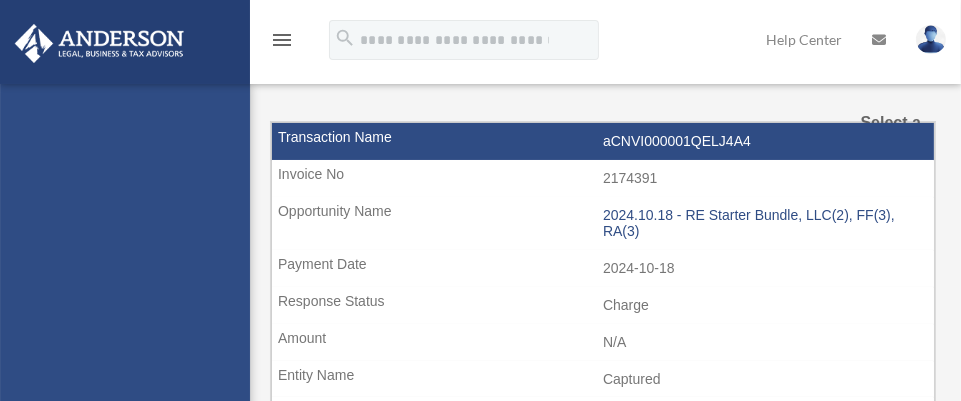 drag, startPoint x: 0, startPoint y: 0, endPoint x: 121, endPoint y: 230, distance: 259.8865 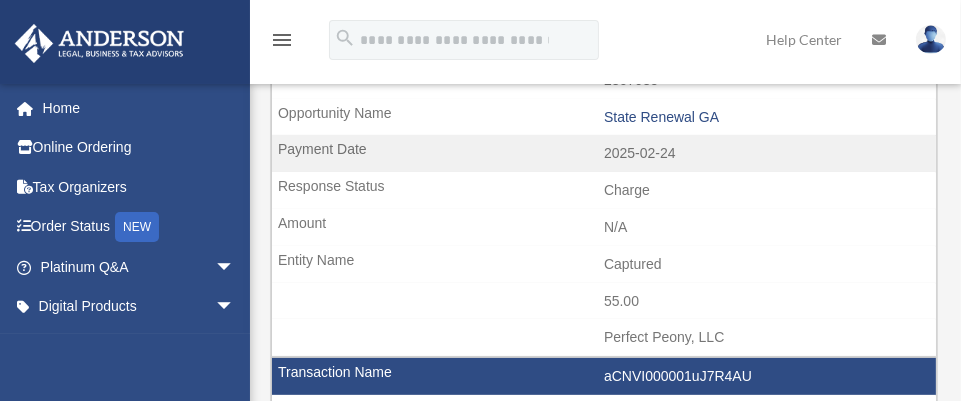 scroll, scrollTop: 136, scrollLeft: 0, axis: vertical 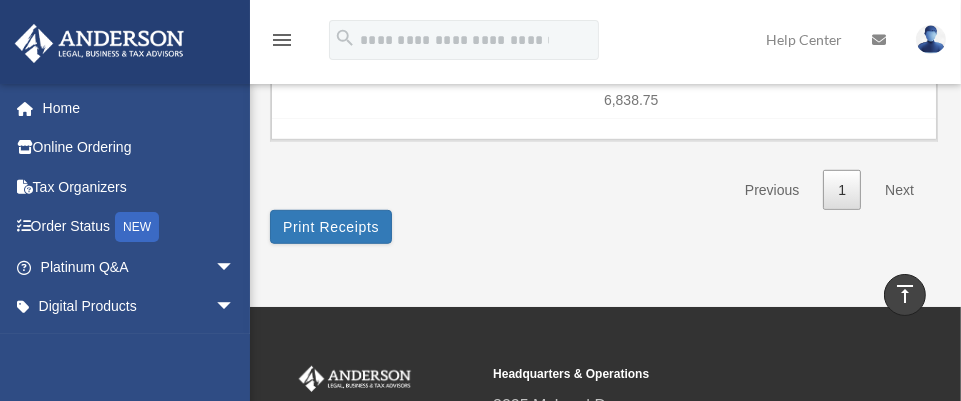 click on "**********" at bounding box center (603, -376) 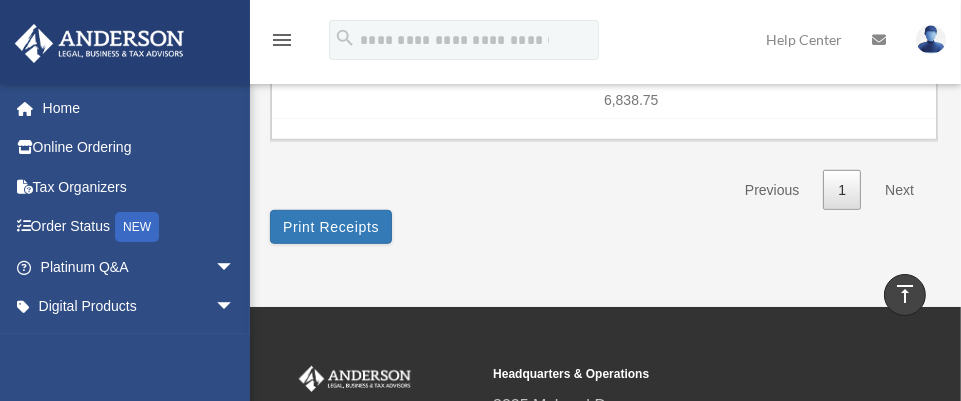 click on "**********" at bounding box center [603, -376] 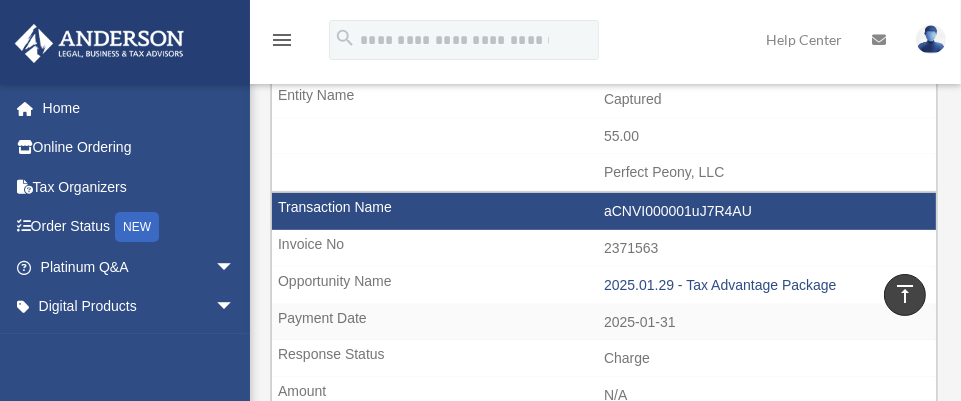 scroll, scrollTop: 0, scrollLeft: 0, axis: both 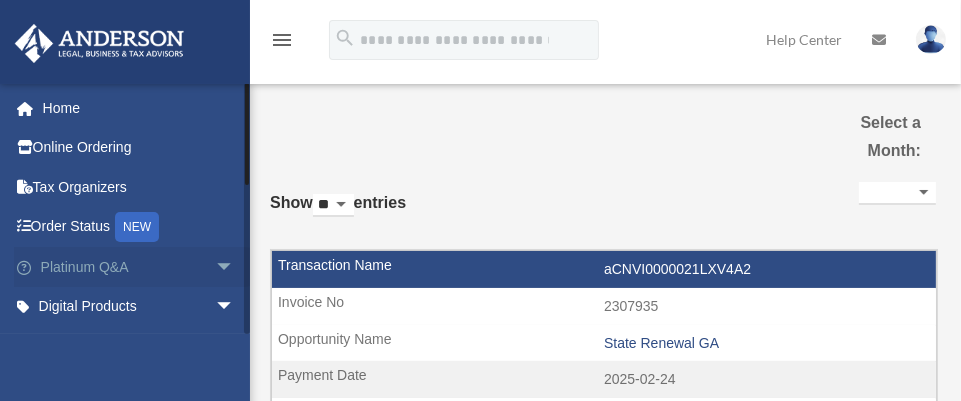 click on "arrow_drop_down" at bounding box center (235, 267) 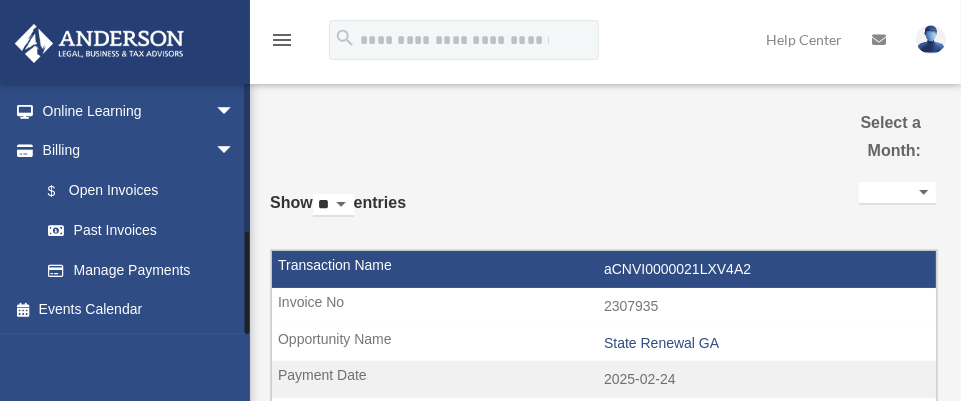 scroll, scrollTop: 561, scrollLeft: 0, axis: vertical 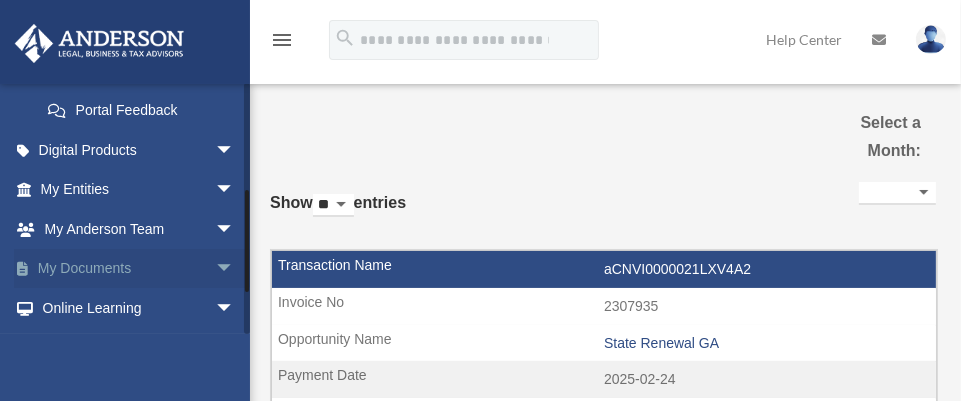click on "arrow_drop_down" at bounding box center (235, 269) 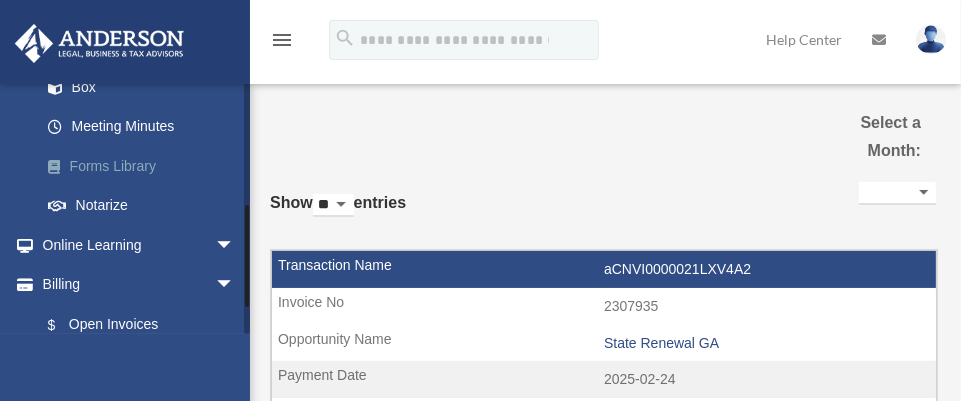 scroll, scrollTop: 738, scrollLeft: 0, axis: vertical 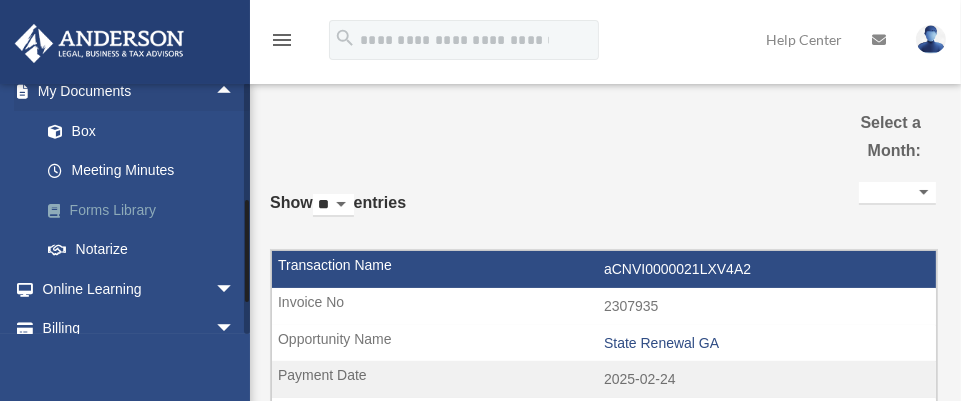 drag, startPoint x: 247, startPoint y: 229, endPoint x: 243, endPoint y: 239, distance: 10.770329 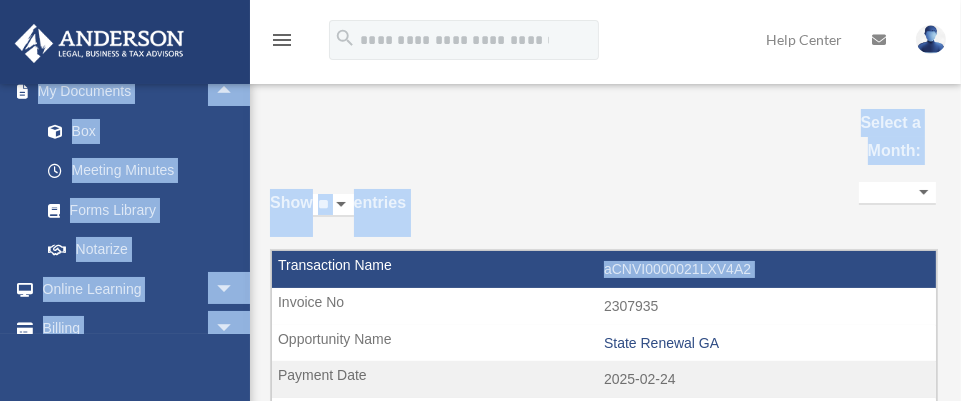 drag, startPoint x: 242, startPoint y: 336, endPoint x: 263, endPoint y: 298, distance: 43.416588 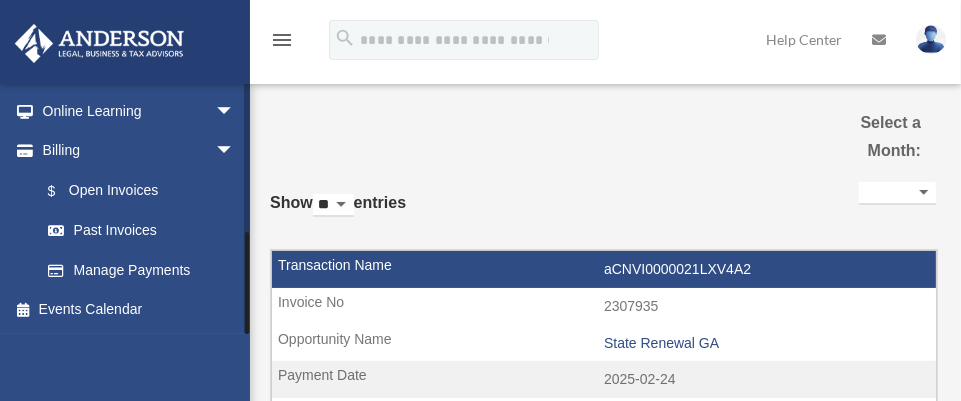 drag, startPoint x: 248, startPoint y: 308, endPoint x: 247, endPoint y: 272, distance: 36.013885 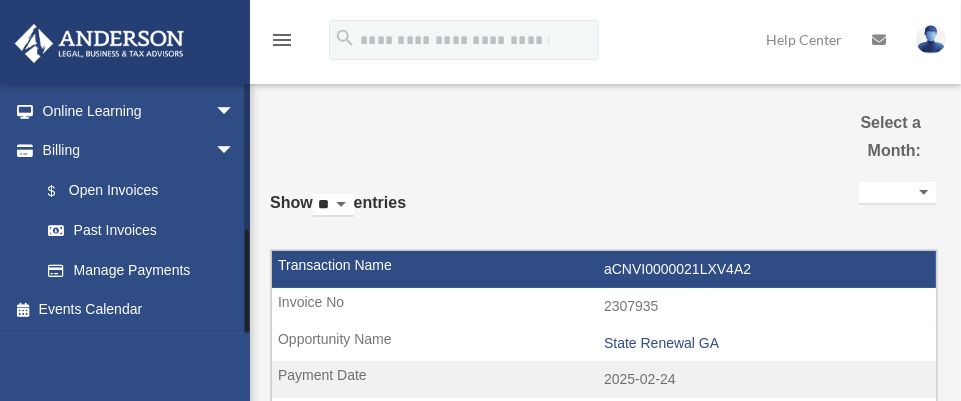 scroll, scrollTop: 926, scrollLeft: 0, axis: vertical 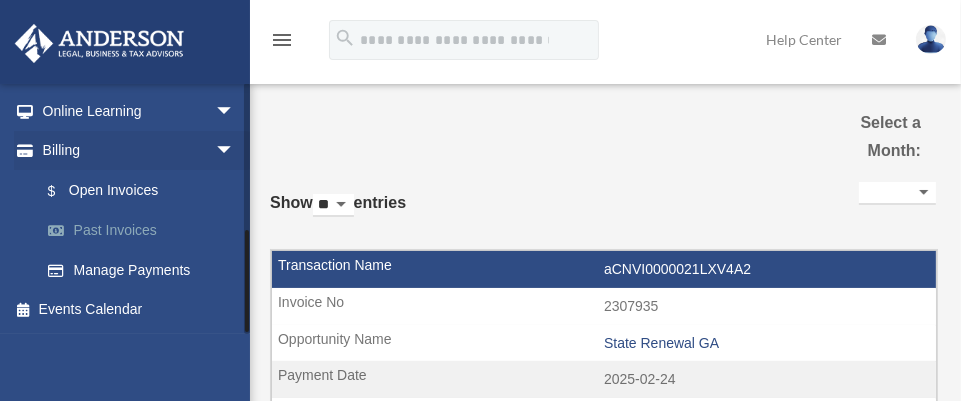 click on "Past Invoices" at bounding box center [146, 231] 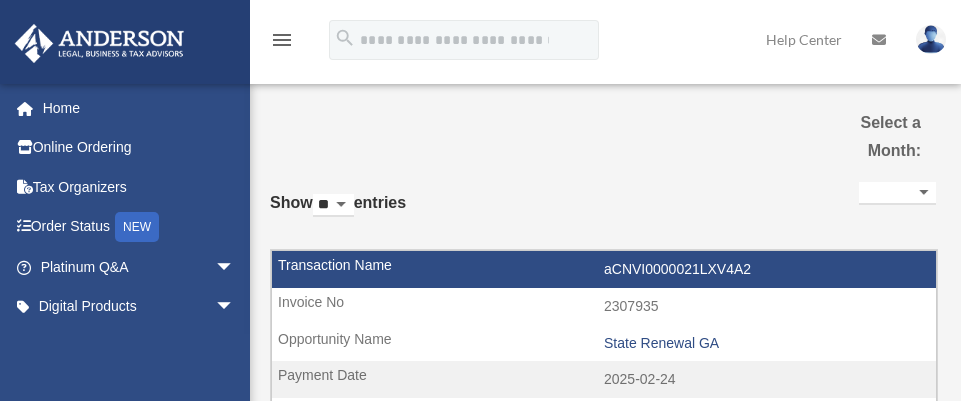 select 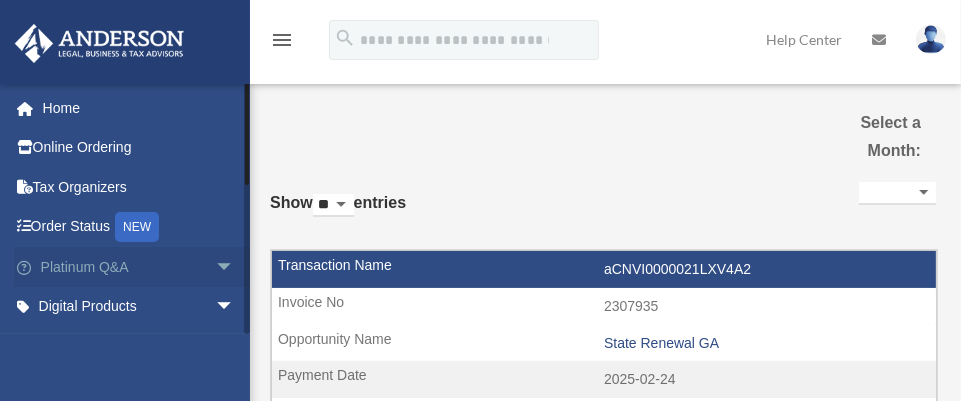 click on "Platinum Q&A arrow_drop_down" at bounding box center [139, 267] 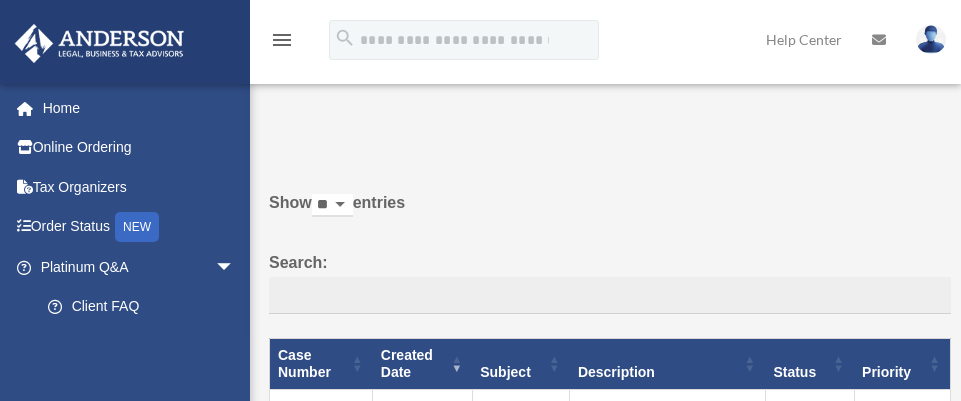 scroll, scrollTop: 0, scrollLeft: 0, axis: both 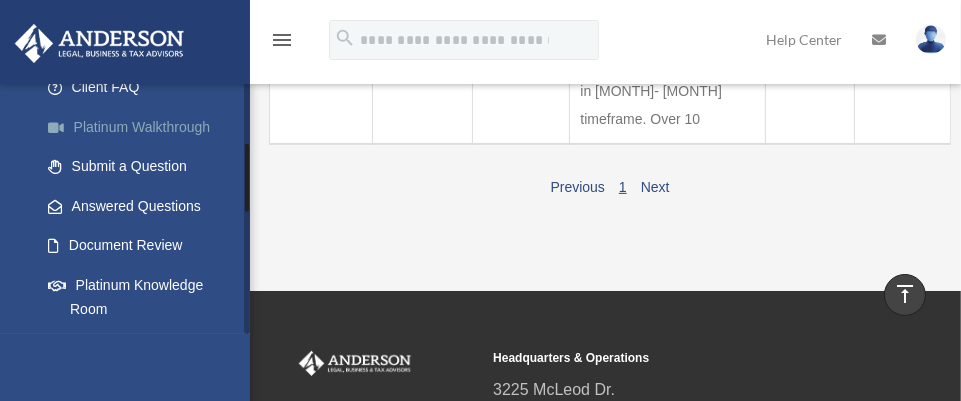 click on "Platinum Walkthrough" at bounding box center (146, 127) 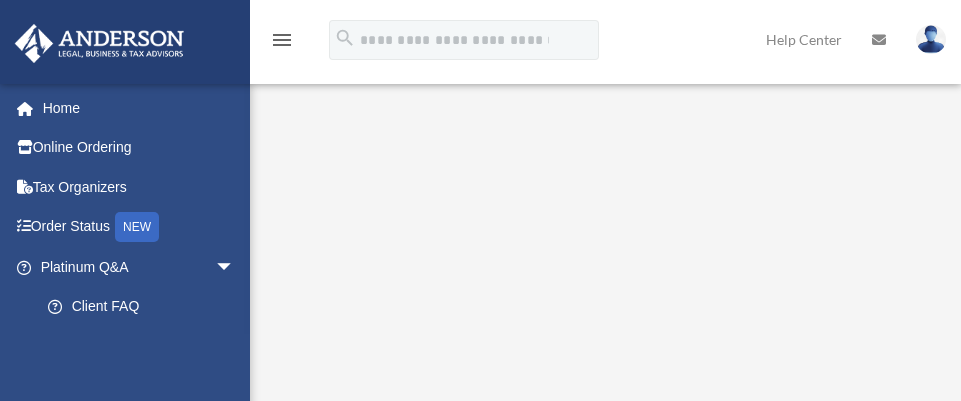 scroll, scrollTop: 0, scrollLeft: 0, axis: both 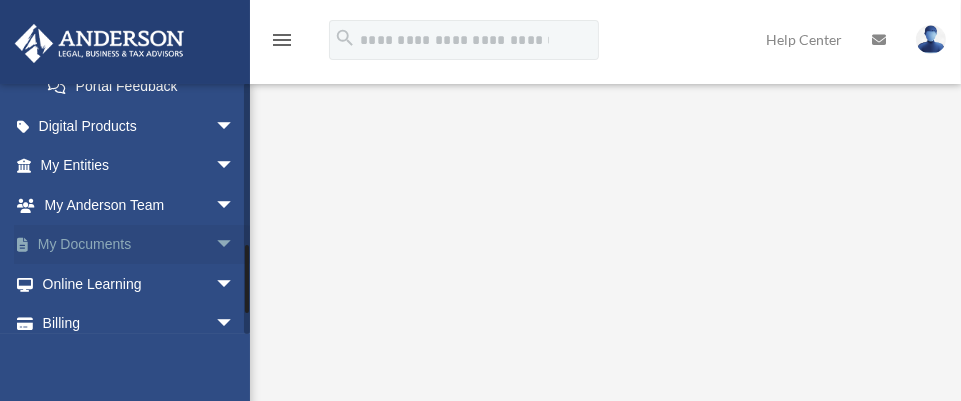 drag, startPoint x: 244, startPoint y: 207, endPoint x: 239, endPoint y: 279, distance: 72.1734 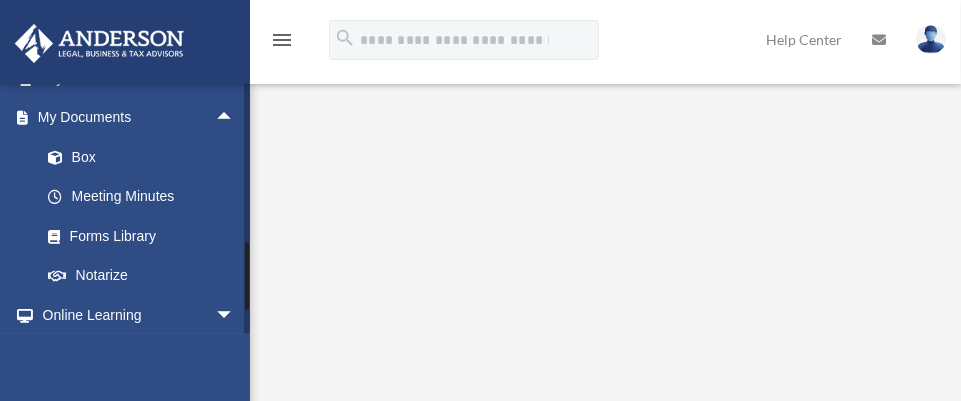 scroll, scrollTop: 699, scrollLeft: 0, axis: vertical 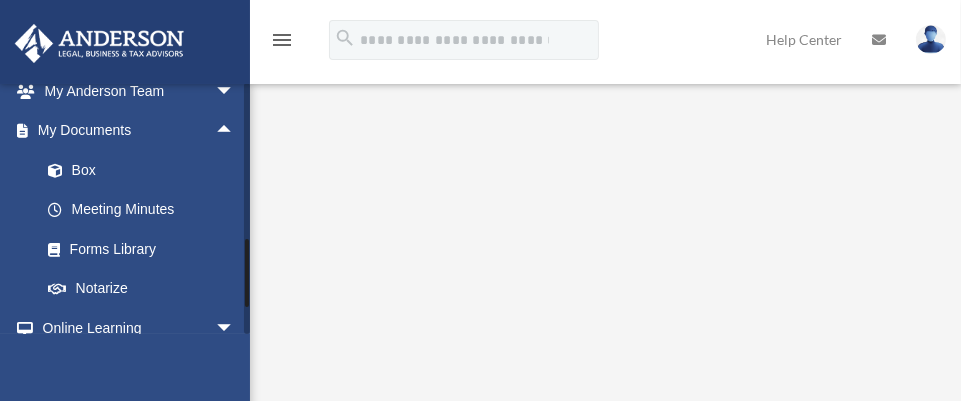 drag, startPoint x: 245, startPoint y: 256, endPoint x: 254, endPoint y: 250, distance: 10.816654 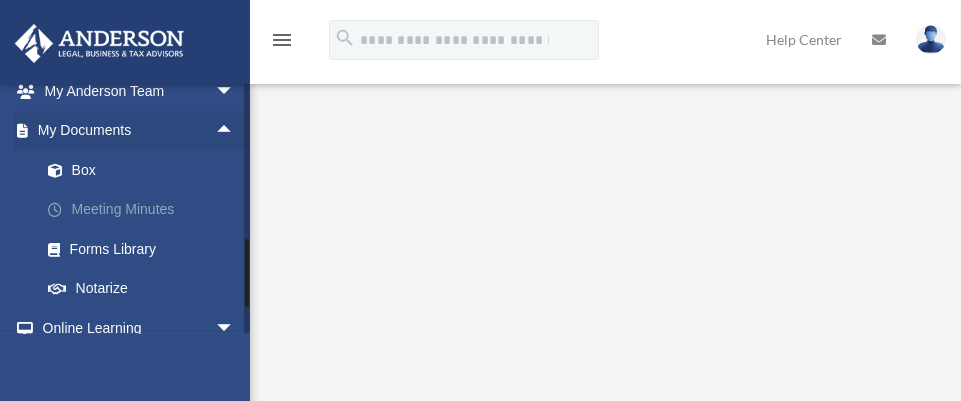click on "Meeting Minutes" at bounding box center (146, 210) 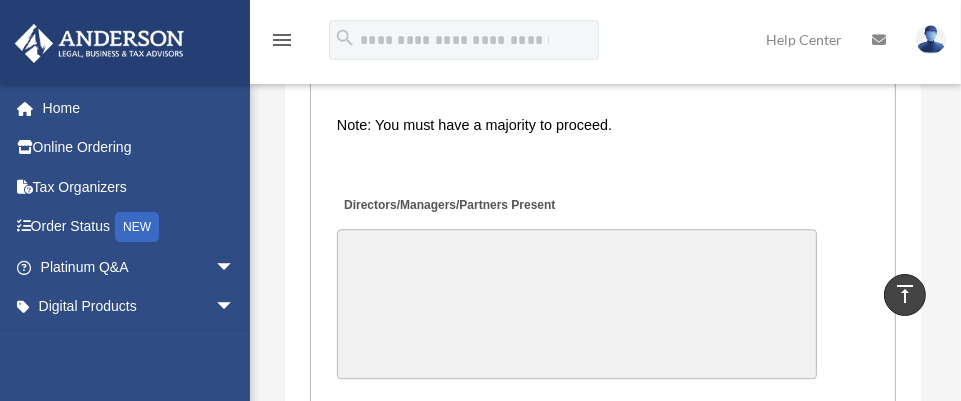 scroll, scrollTop: 4563, scrollLeft: 0, axis: vertical 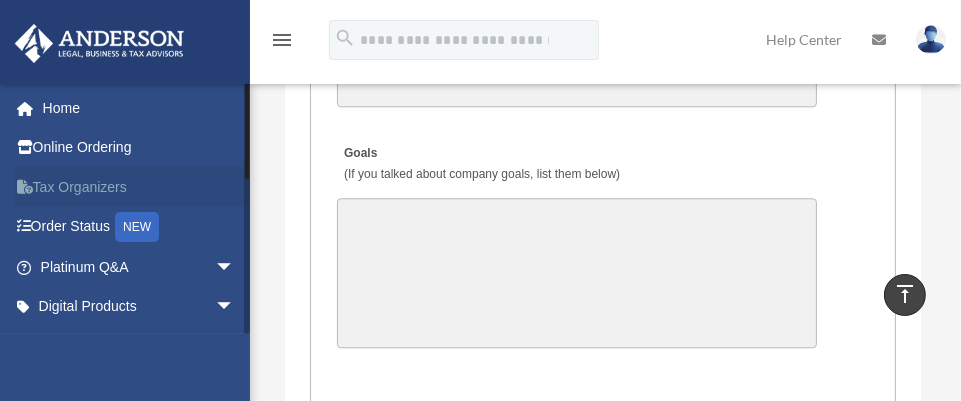 click on "Tax Organizers" at bounding box center (139, 187) 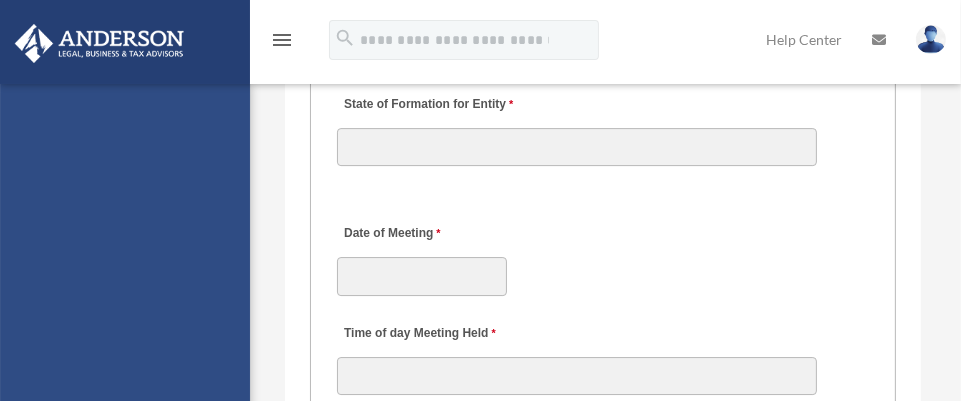 scroll, scrollTop: 4563, scrollLeft: 0, axis: vertical 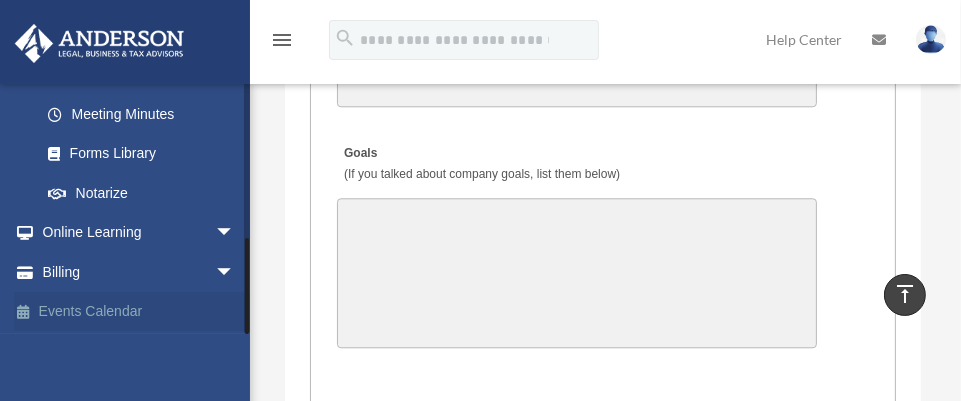 drag, startPoint x: 244, startPoint y: 258, endPoint x: 243, endPoint y: 299, distance: 41.01219 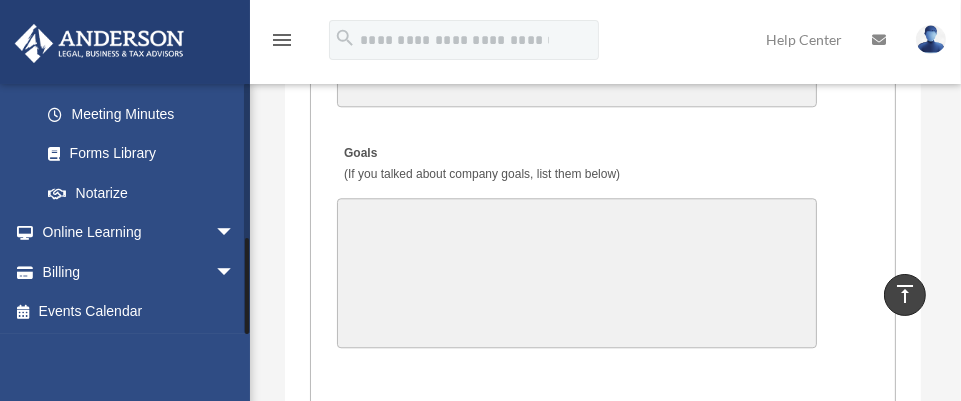 drag, startPoint x: 244, startPoint y: 287, endPoint x: 244, endPoint y: 307, distance: 20 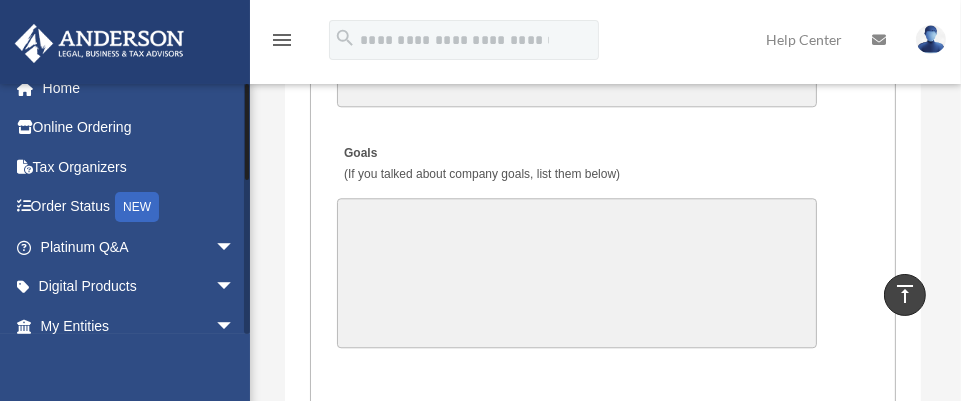scroll, scrollTop: 0, scrollLeft: 0, axis: both 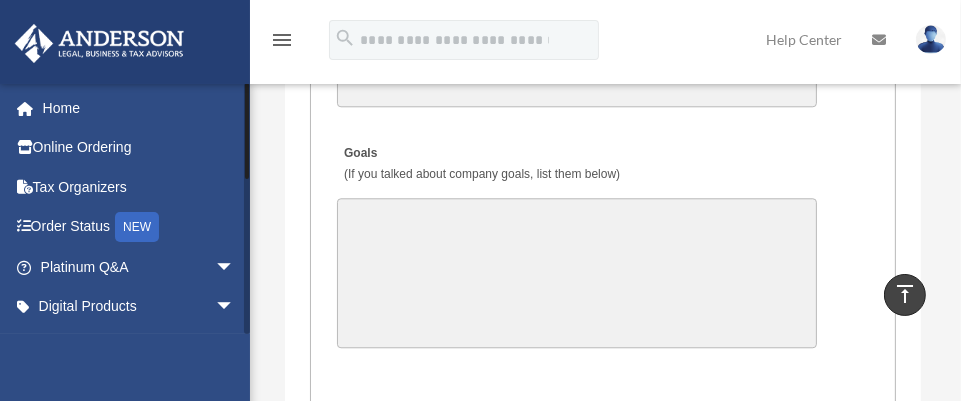 drag, startPoint x: 248, startPoint y: 253, endPoint x: 278, endPoint y: 50, distance: 205.20477 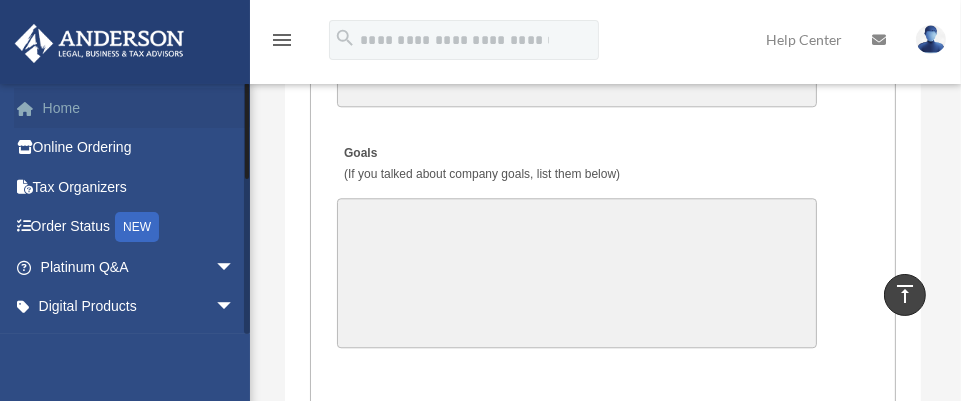 click on "Home" at bounding box center [139, 108] 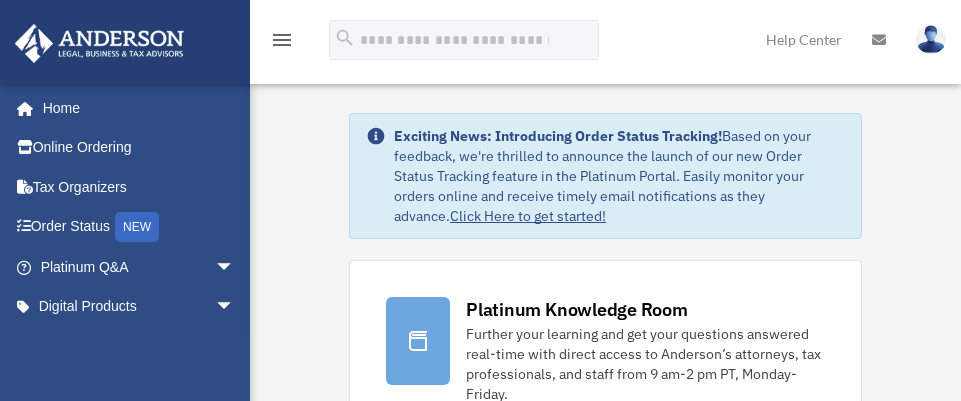 scroll, scrollTop: 0, scrollLeft: 0, axis: both 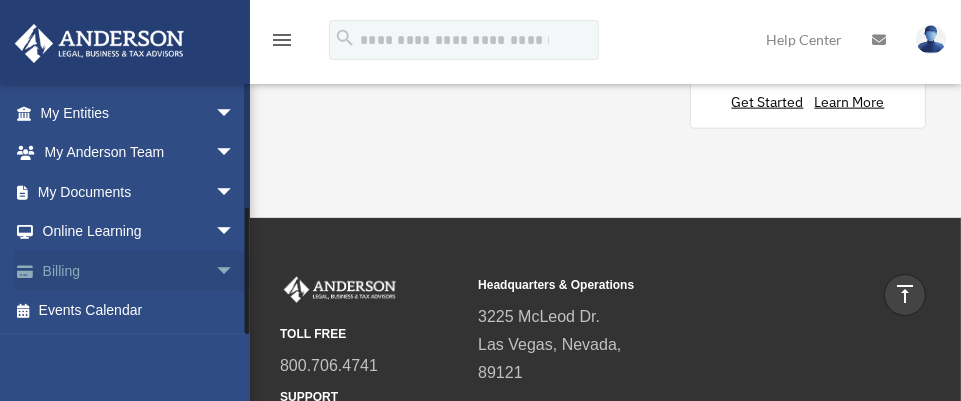 drag, startPoint x: 244, startPoint y: 154, endPoint x: 242, endPoint y: 276, distance: 122.016396 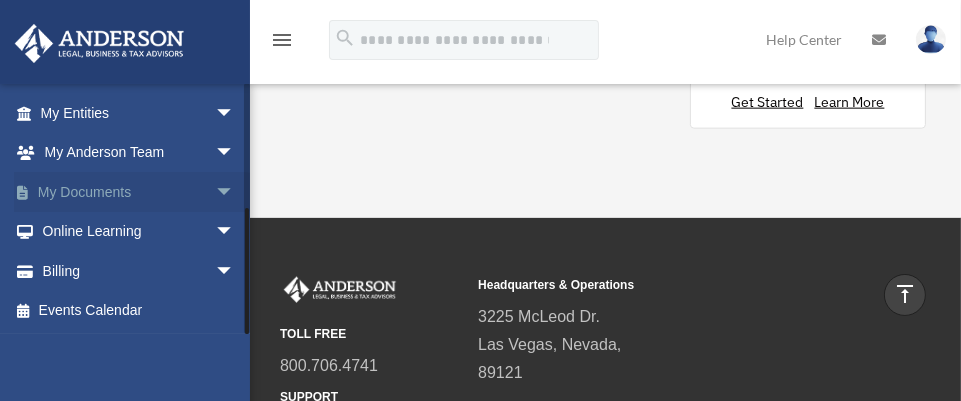 click on "arrow_drop_down" at bounding box center [235, 192] 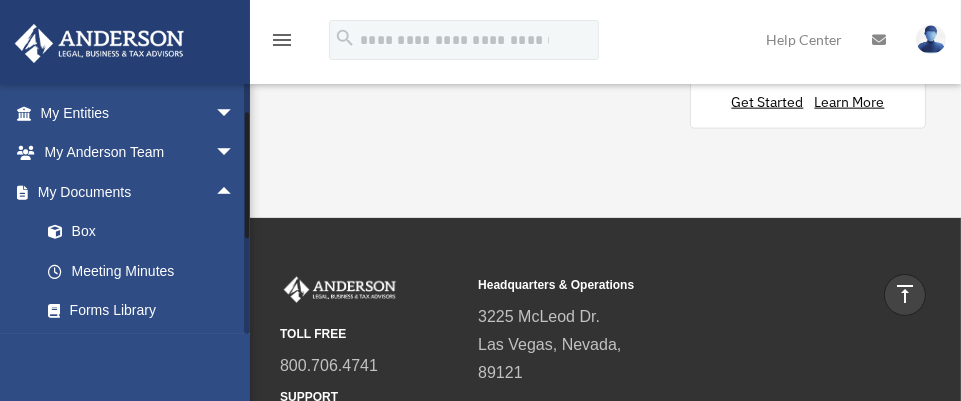 scroll, scrollTop: 91, scrollLeft: 0, axis: vertical 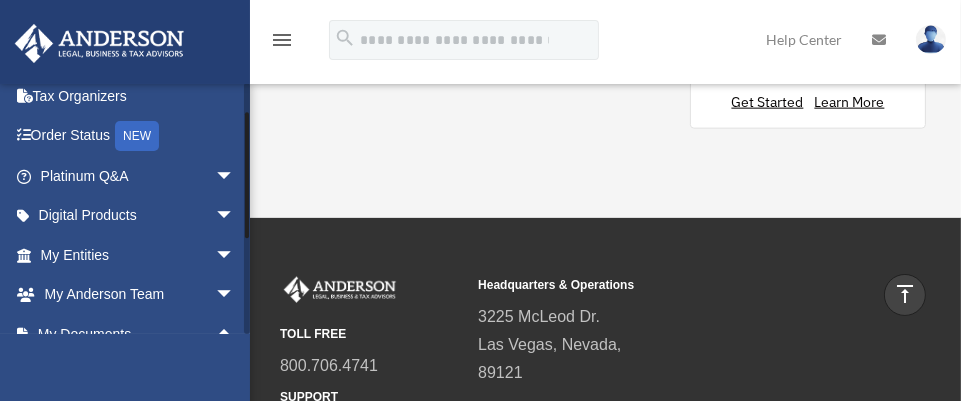 click at bounding box center [247, 208] 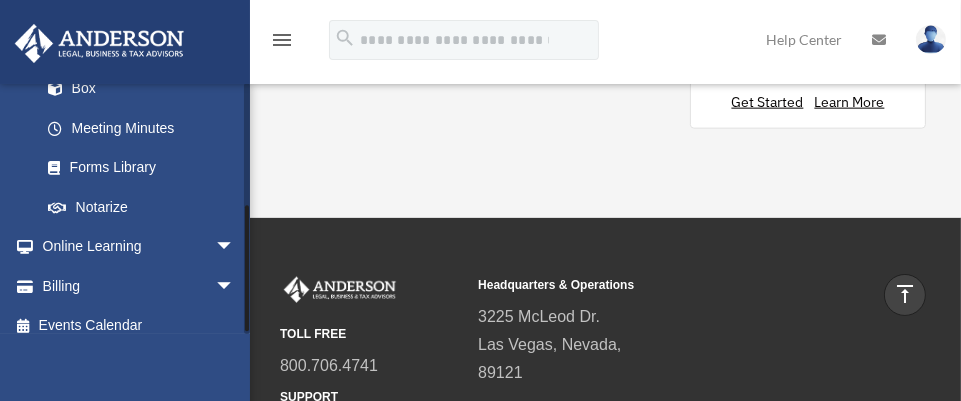 scroll, scrollTop: 390, scrollLeft: 0, axis: vertical 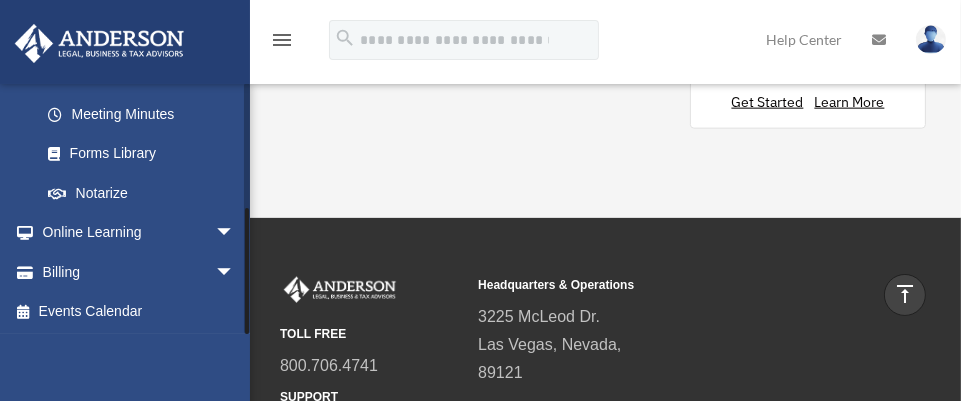 drag, startPoint x: 245, startPoint y: 194, endPoint x: 265, endPoint y: 298, distance: 105.90562 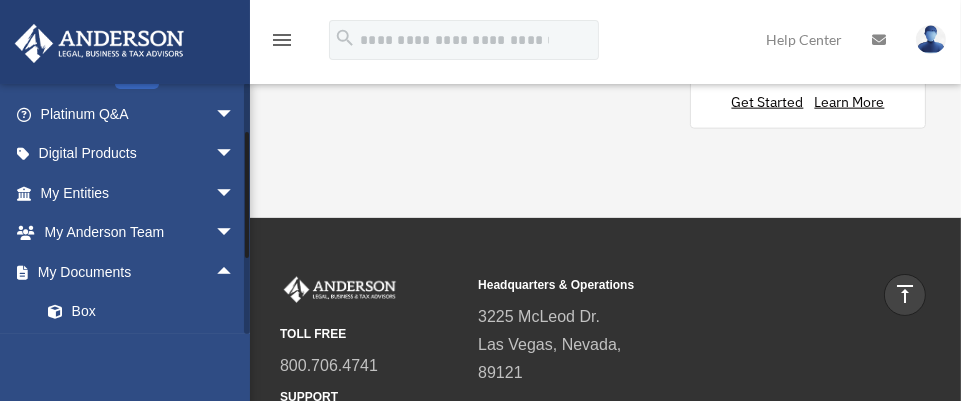 scroll, scrollTop: 21, scrollLeft: 0, axis: vertical 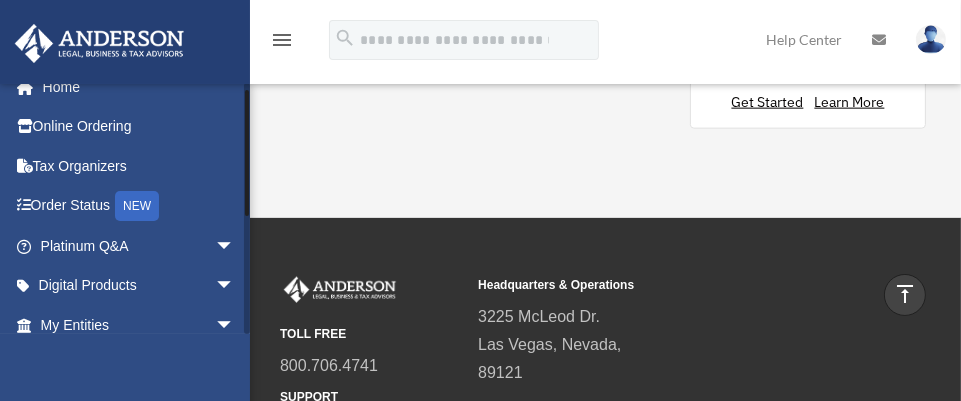 drag, startPoint x: 245, startPoint y: 280, endPoint x: 293, endPoint y: 162, distance: 127.38917 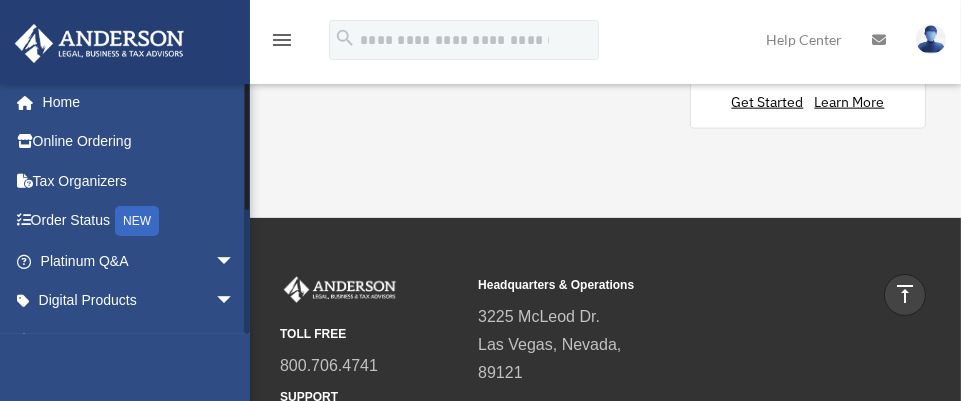 scroll, scrollTop: 0, scrollLeft: 0, axis: both 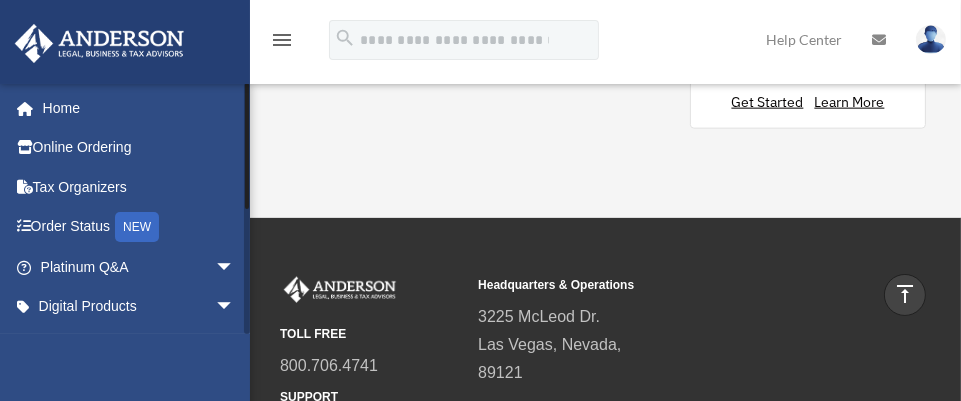 drag, startPoint x: 248, startPoint y: 194, endPoint x: 250, endPoint y: 160, distance: 34.058773 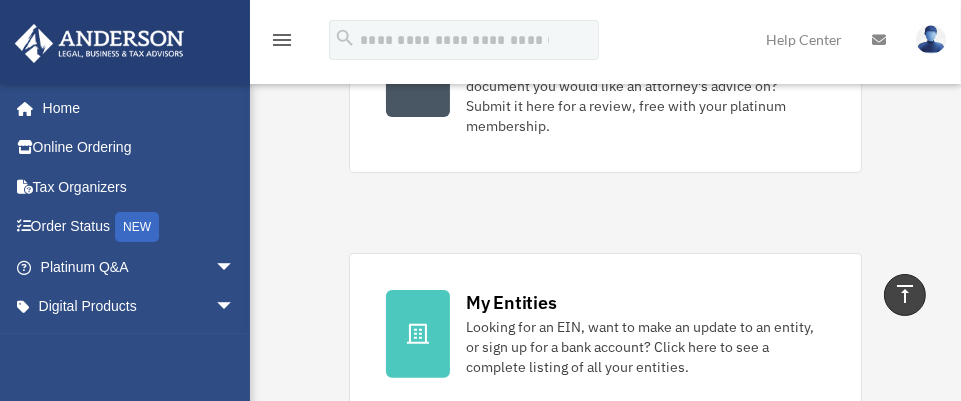 scroll, scrollTop: 244, scrollLeft: 0, axis: vertical 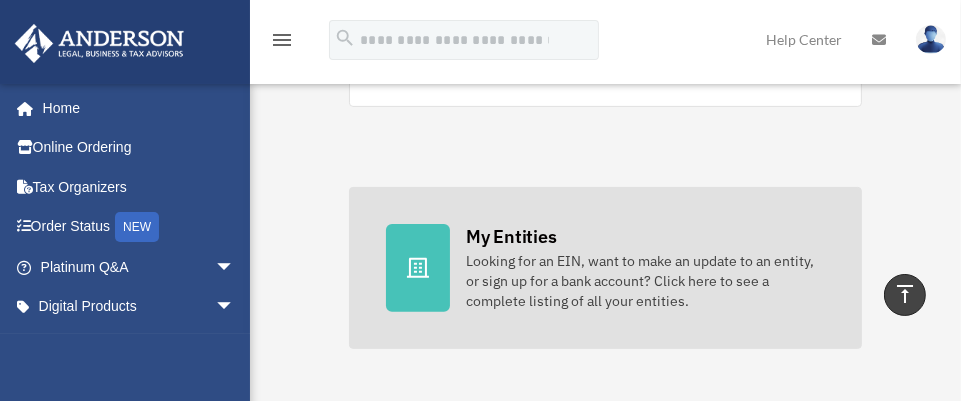 click on "My Entities" at bounding box center (511, 236) 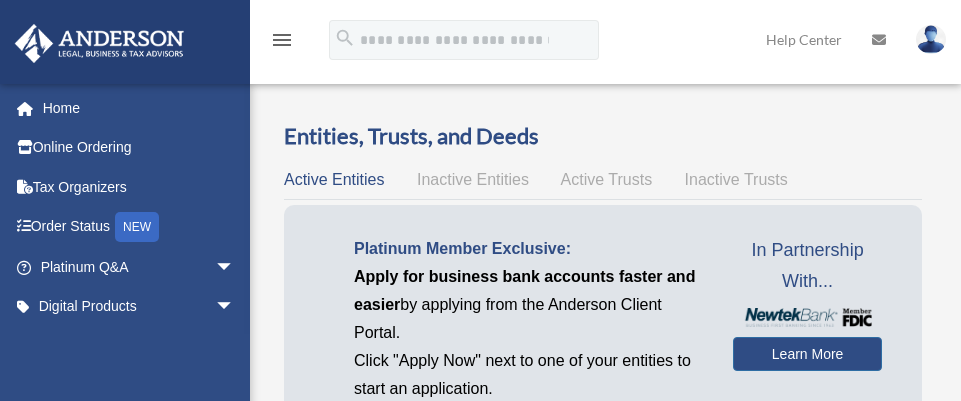 scroll, scrollTop: 0, scrollLeft: 0, axis: both 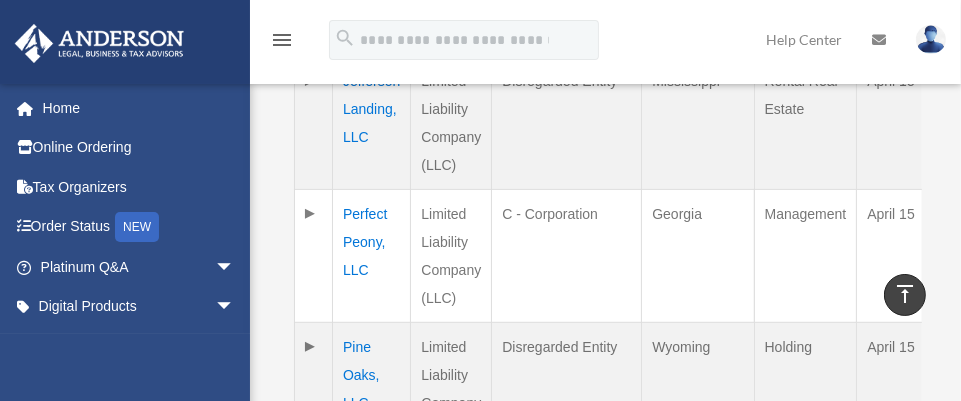click on "Perfect Peony, LLC" at bounding box center [372, 255] 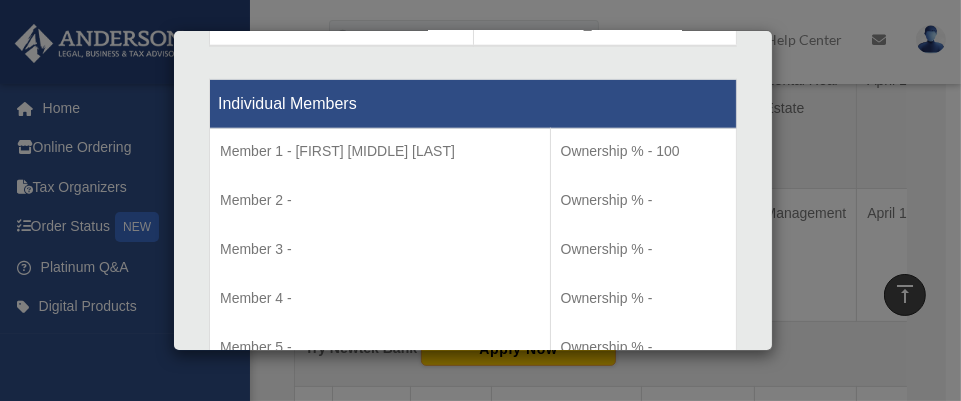 scroll, scrollTop: 2209, scrollLeft: 0, axis: vertical 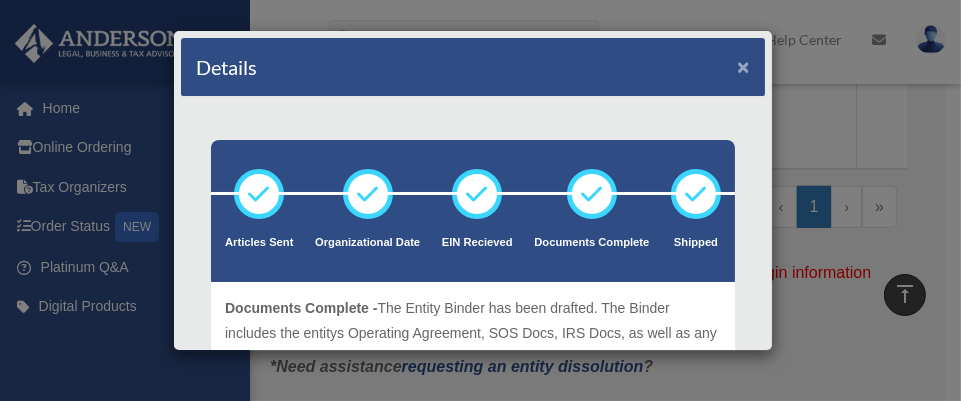 click on "×" at bounding box center (743, 66) 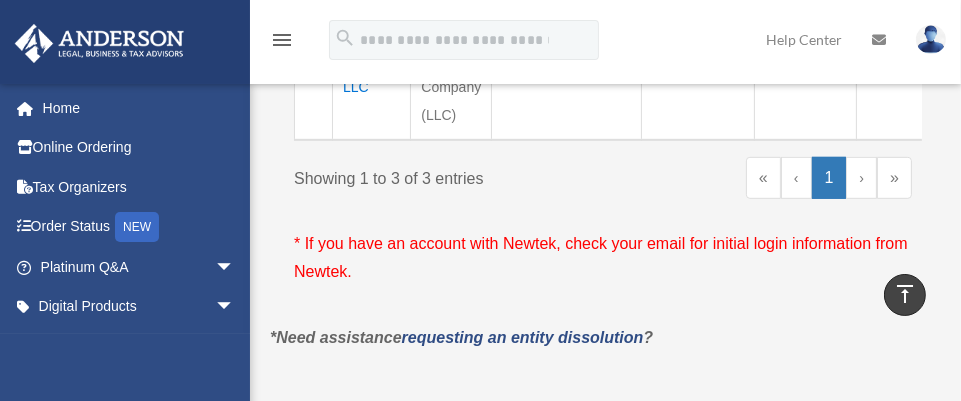 scroll, scrollTop: 702, scrollLeft: 0, axis: vertical 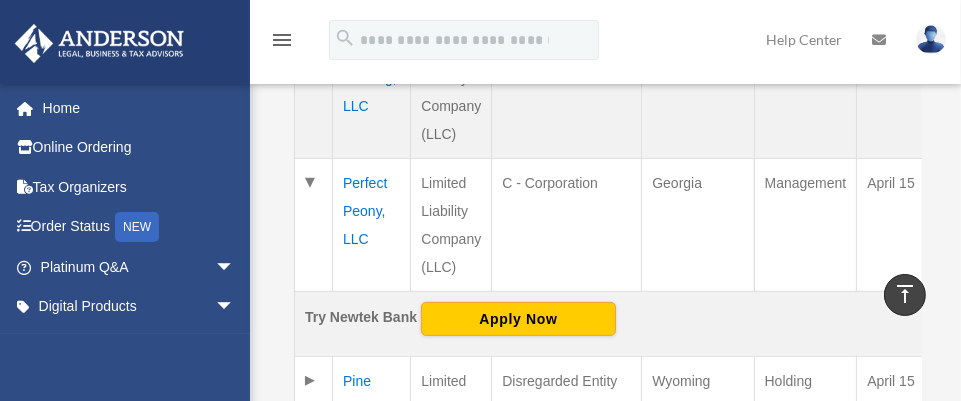click on "Perfect Peony, LLC" at bounding box center (372, 224) 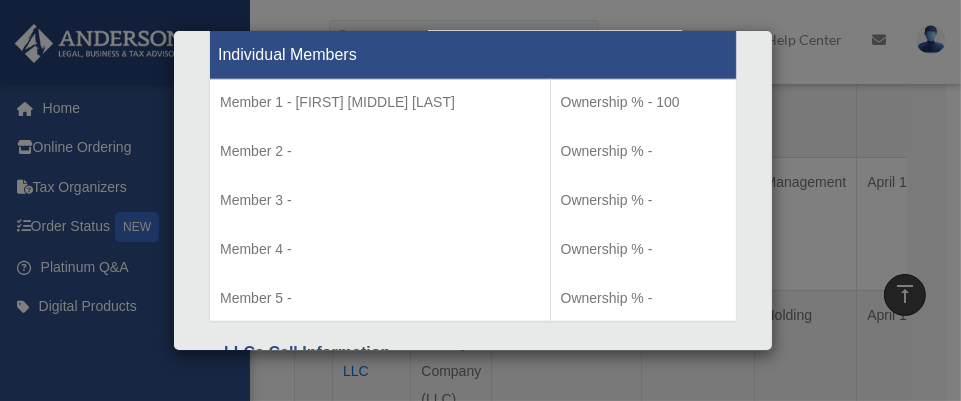 scroll, scrollTop: 2160, scrollLeft: 0, axis: vertical 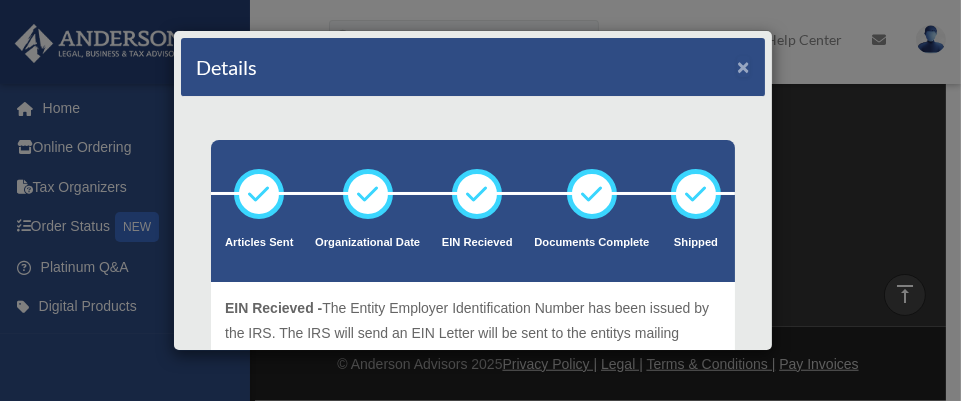 click on "×" at bounding box center [743, 66] 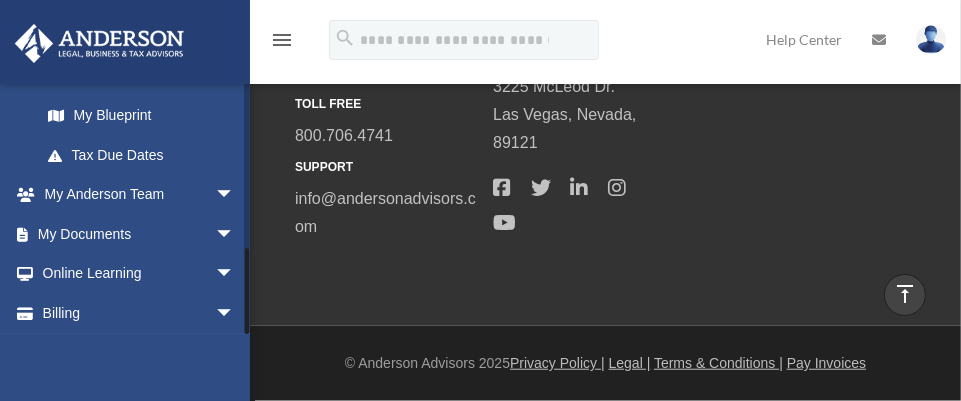 scroll, scrollTop: 470, scrollLeft: 0, axis: vertical 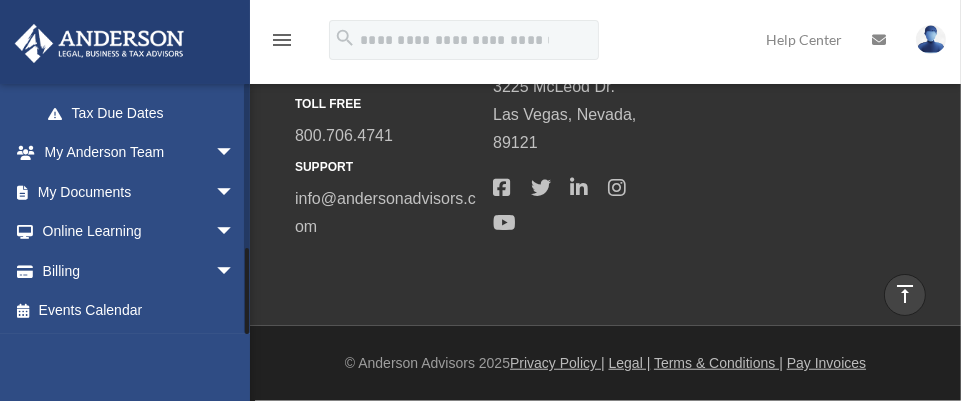 drag, startPoint x: 244, startPoint y: 205, endPoint x: 249, endPoint y: 291, distance: 86.145226 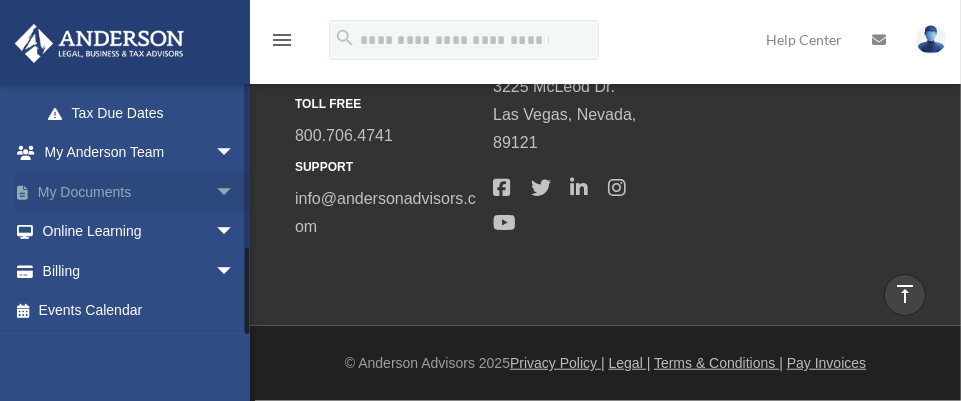 click on "My Documents arrow_drop_down" at bounding box center [139, 192] 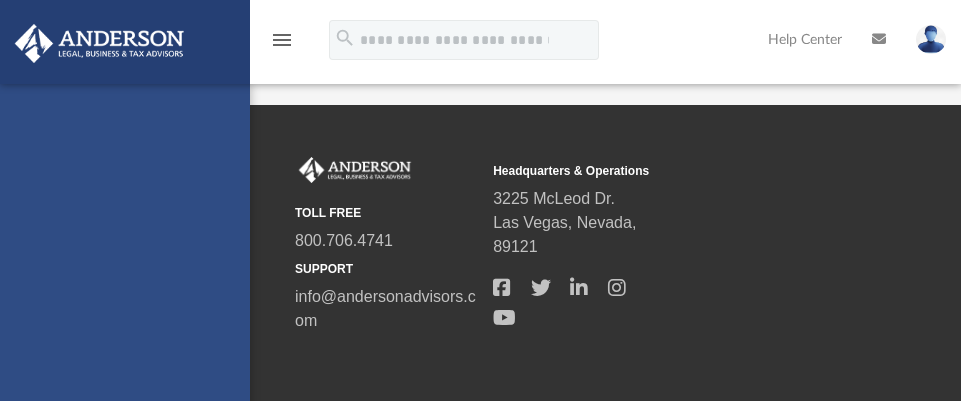 scroll, scrollTop: 0, scrollLeft: 0, axis: both 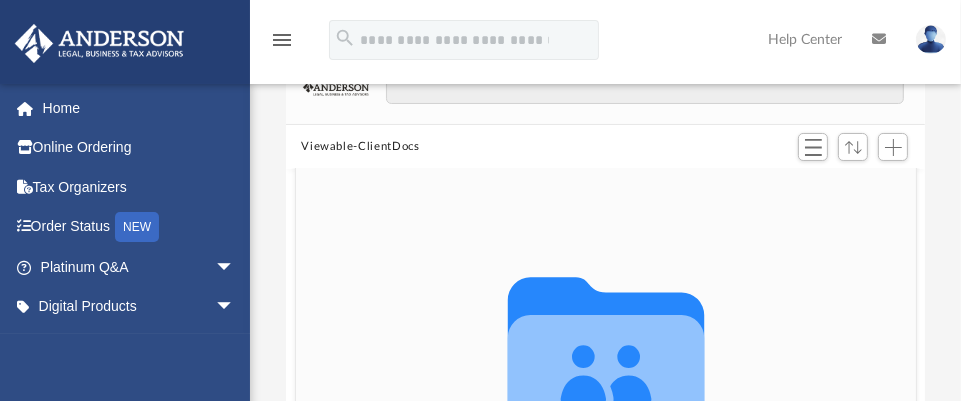click on "Viewable-ClientDocs" at bounding box center [360, 147] 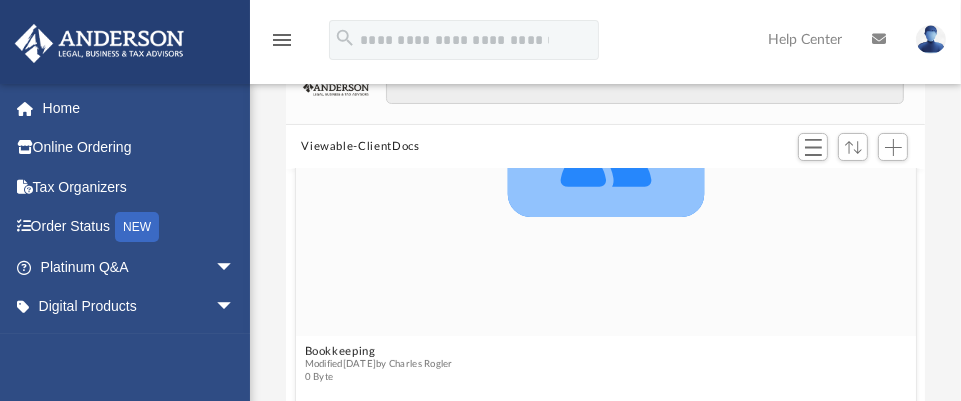 scroll, scrollTop: 376, scrollLeft: 0, axis: vertical 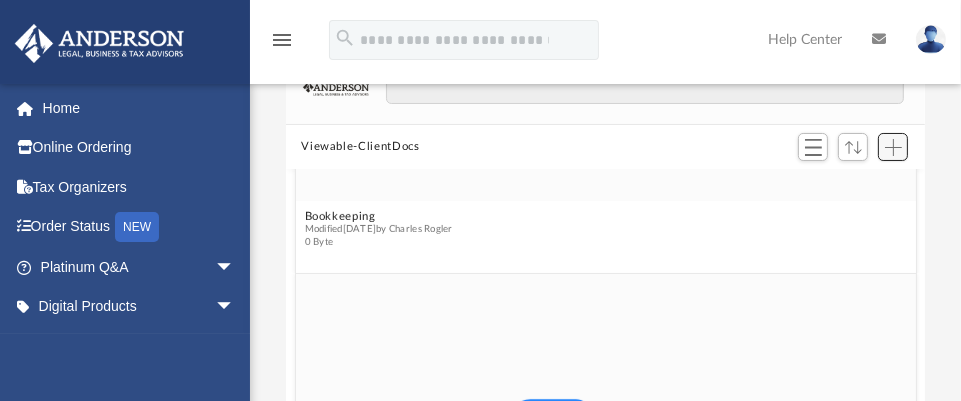click at bounding box center [893, 147] 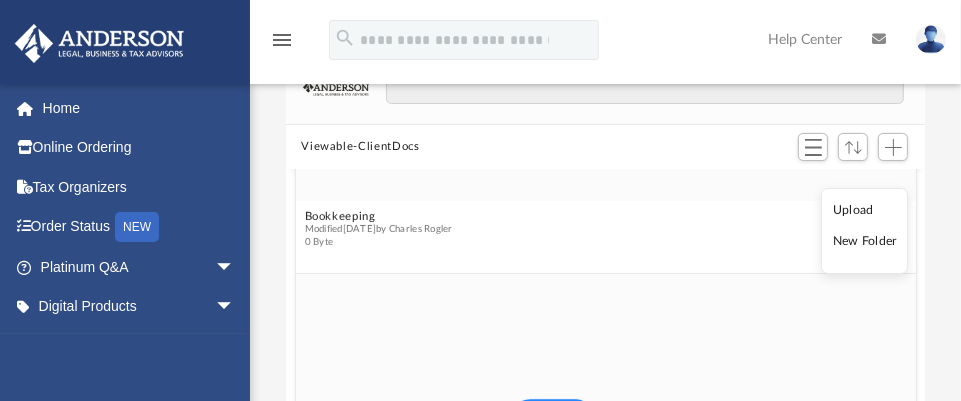 click on "Difficulty viewing your box folder? You can also access your account directly on  box.com  outside of the portal.  No Client Folder Found - Please contact   your team   for assistance.  Viewable-ClientDocs Collaborated Folder Bookkeeping Modified  Tue Sep 17 2024  by Charles Rogler 0 Byte Collaborated Folder Law Modified  yesterday  by Cora Melot 10.81 MB Collaborated Folder Mail Modified  Tue May 6 2025  by Jacqueline Lett 1.98 MB Collaborated Folder Receipts Modified  Thu Jul 24 2025  by Michelle Frank 16.76 KB Collaborated Folder Tax Modified  Wed Jul 16 2025  by Anderson Advisors Portal 41.51 MB Complete ..." at bounding box center [605, 296] 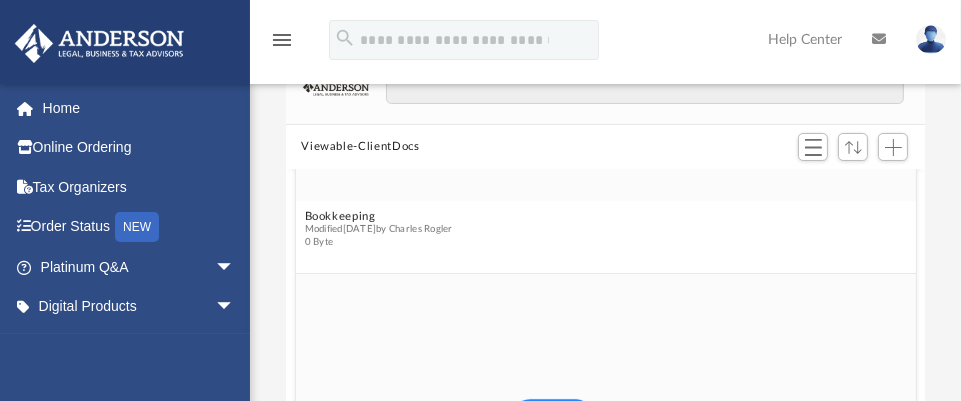 scroll, scrollTop: 0, scrollLeft: 0, axis: both 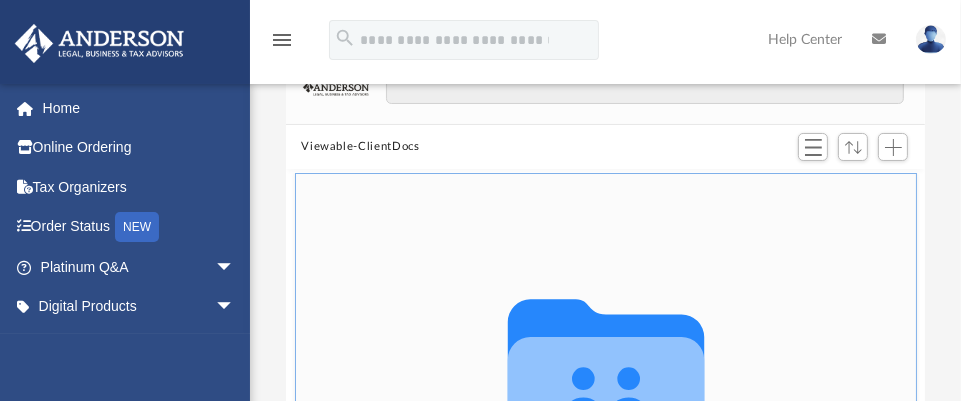 click on "Collaborated Folder" at bounding box center [605, 375] 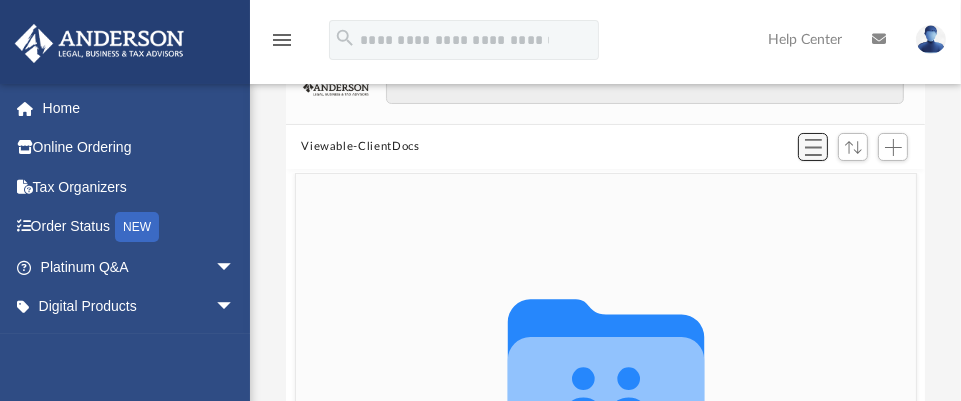click at bounding box center [813, 147] 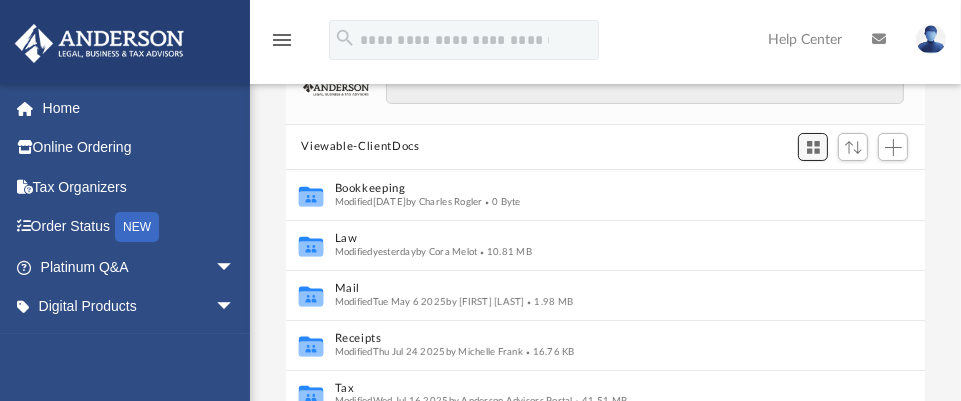 scroll, scrollTop: 15, scrollLeft: 16, axis: both 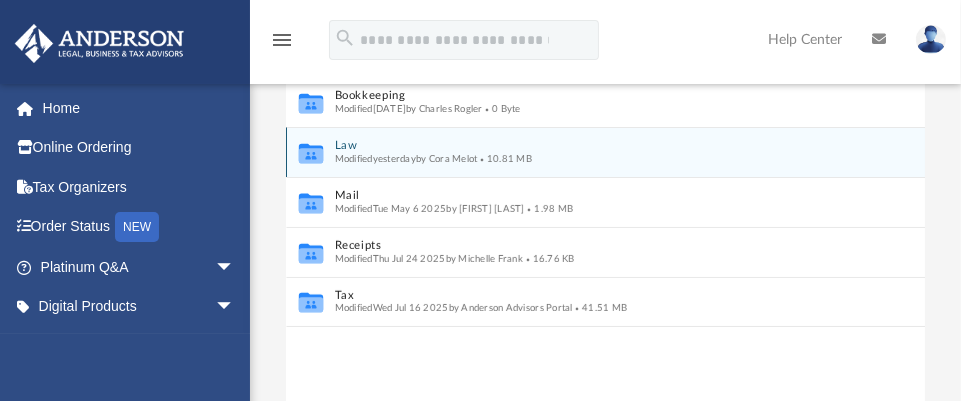 click on "Modified  yesterday  by Cora Melot" at bounding box center (405, 158) 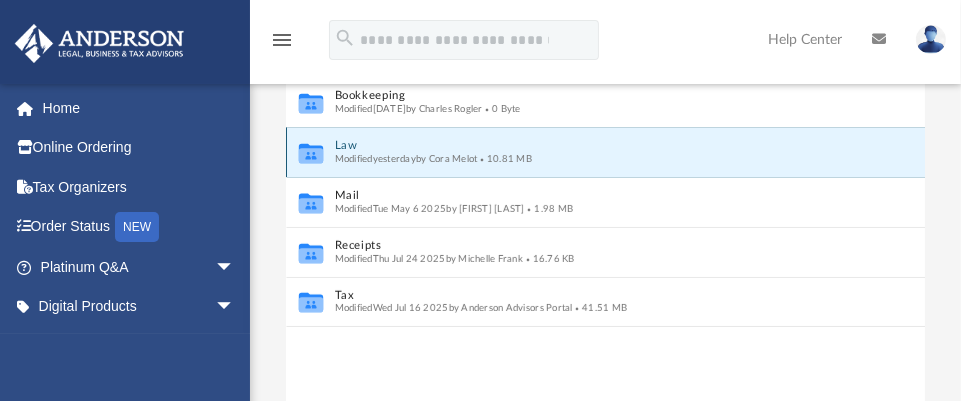 click 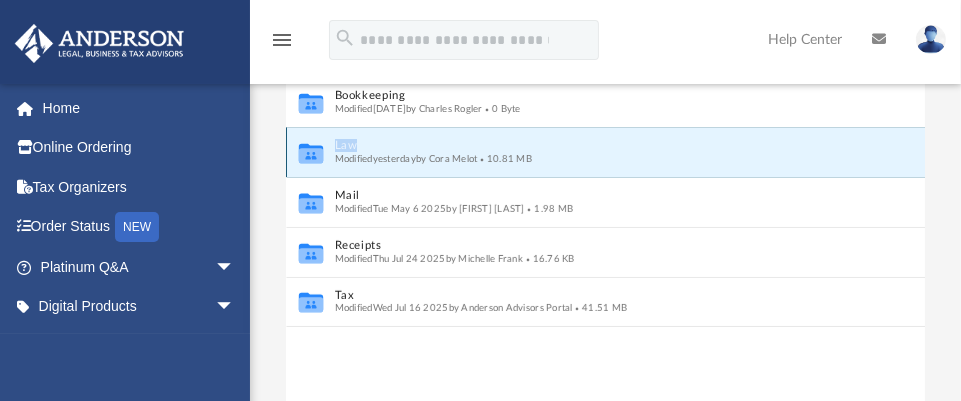 click 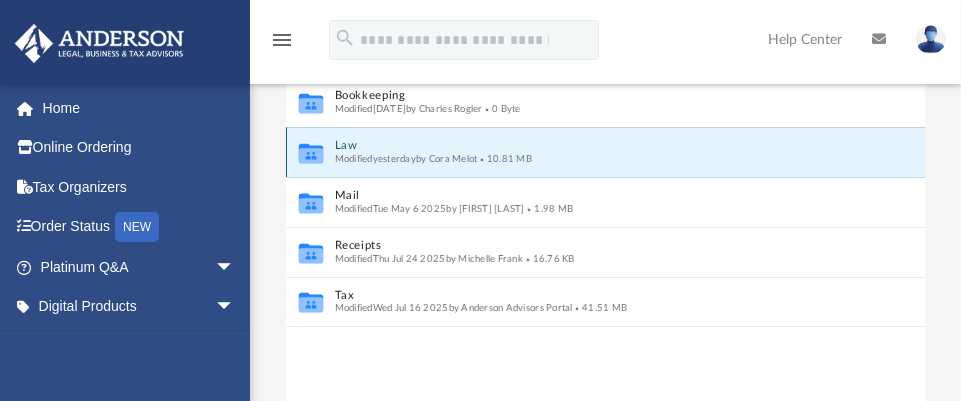 click on "Modified  yesterday  by Cora Melot" at bounding box center (405, 158) 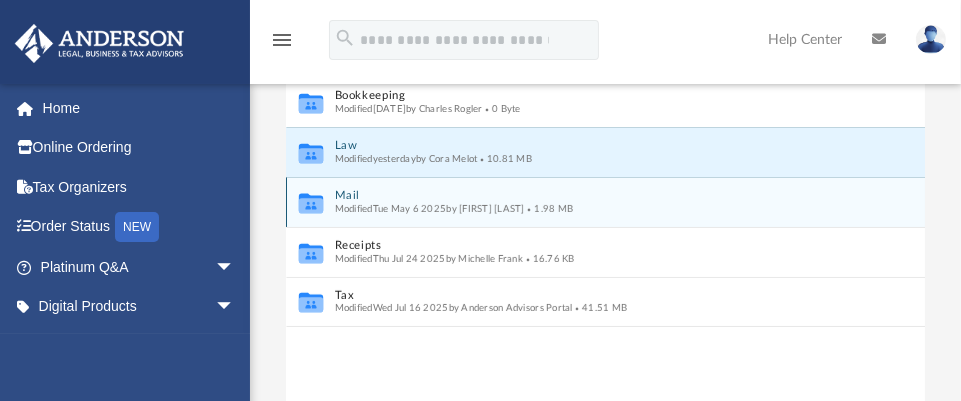 click on "Modified  Tue May 6 2025  by Jacqueline Lett" at bounding box center (429, 208) 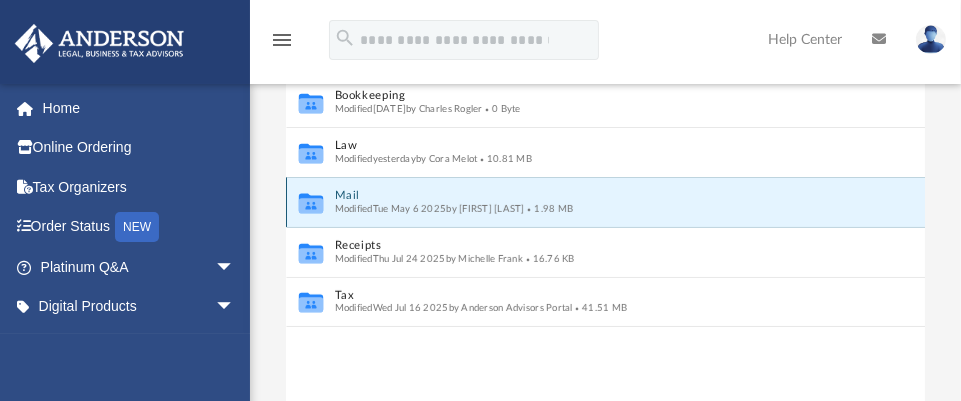 click on "Modified  Tue May 6 2025  by Jacqueline Lett" at bounding box center (429, 208) 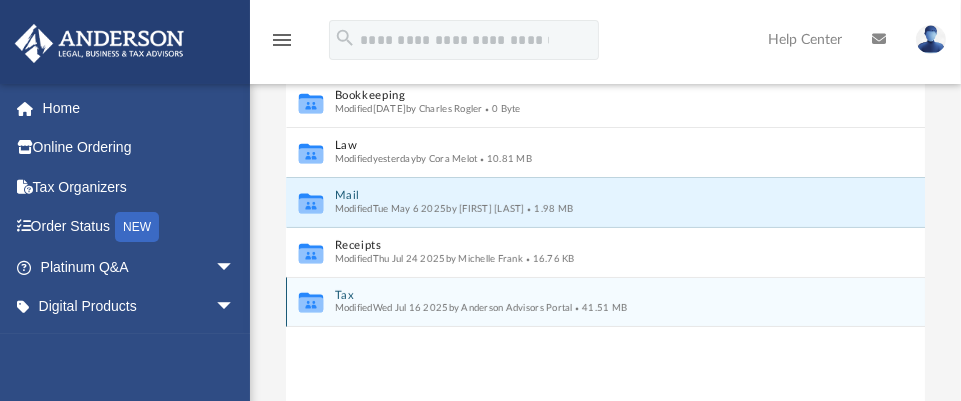 click on "Modified  Wed Jul 16 2025  by Anderson Advisors Portal" at bounding box center [453, 308] 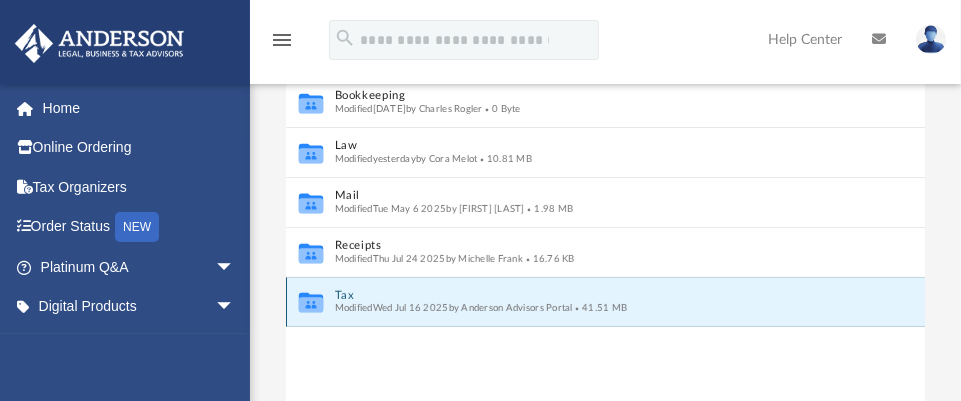click on "Modified  Wed Jul 16 2025  by Anderson Advisors Portal" at bounding box center (453, 308) 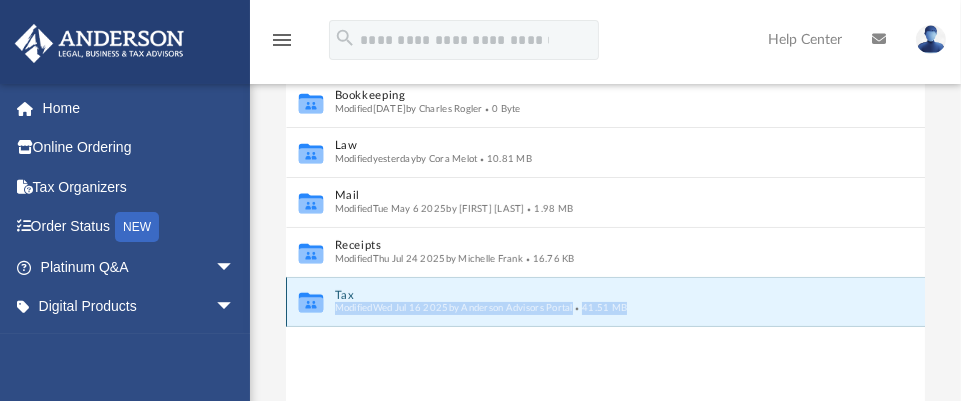 click on "Modified  Wed Jul 16 2025  by Anderson Advisors Portal" at bounding box center (453, 308) 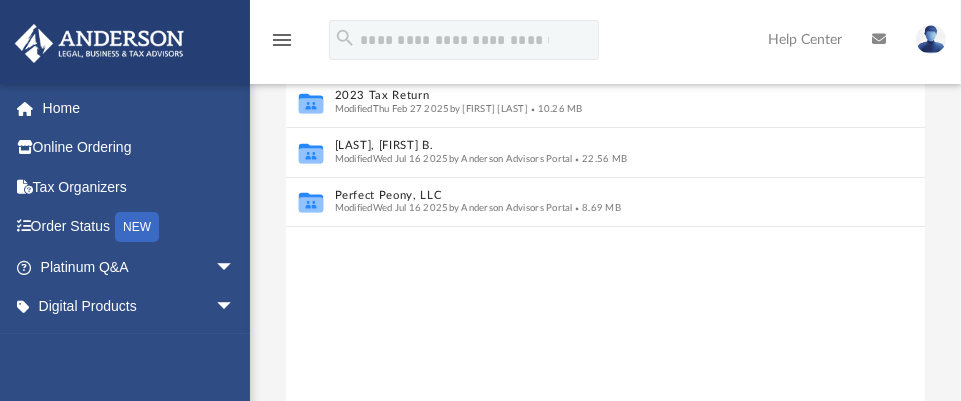 click on "Collaborated Folder 2023 Tax Return Modified  Thu Feb 27 2025  by Jacqueline Lett 10.26 MB Collaborated Folder Lett, Jacqueline B. Modified  Wed Jul 16 2025  by Anderson Advisors Portal 22.56 MB Collaborated Folder Perfect Peony, LLC Modified  Wed Jul 16 2025  by Anderson Advisors Portal 8.69 MB" at bounding box center [606, 304] 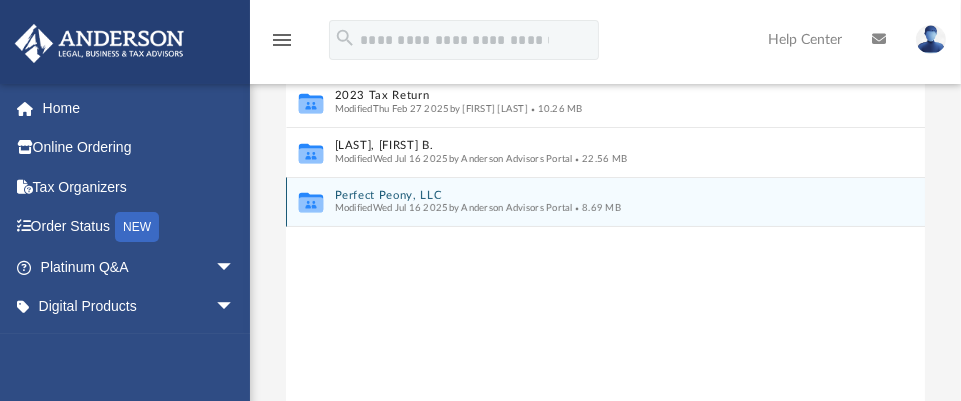 click on "Perfect Peony, LLC" at bounding box center (592, 195) 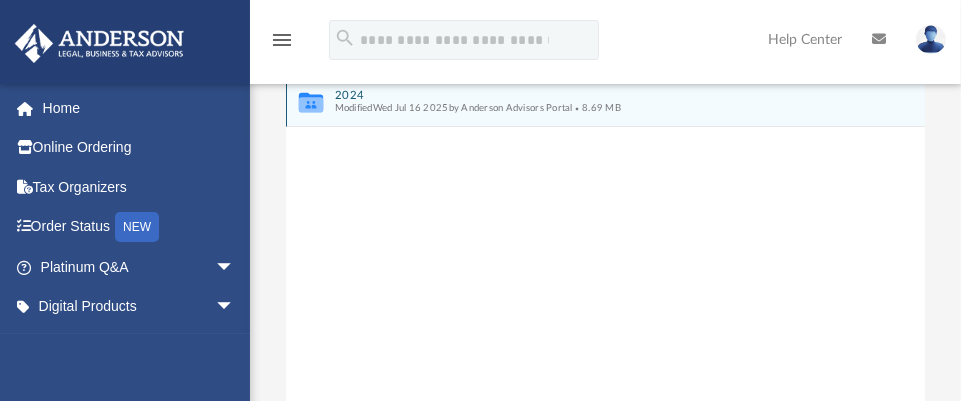 click on "2024" at bounding box center [592, 95] 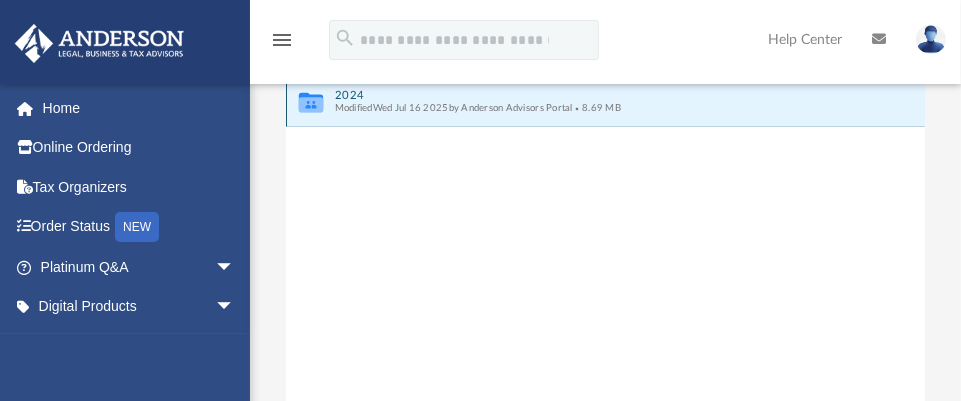 click on "2024" at bounding box center [592, 95] 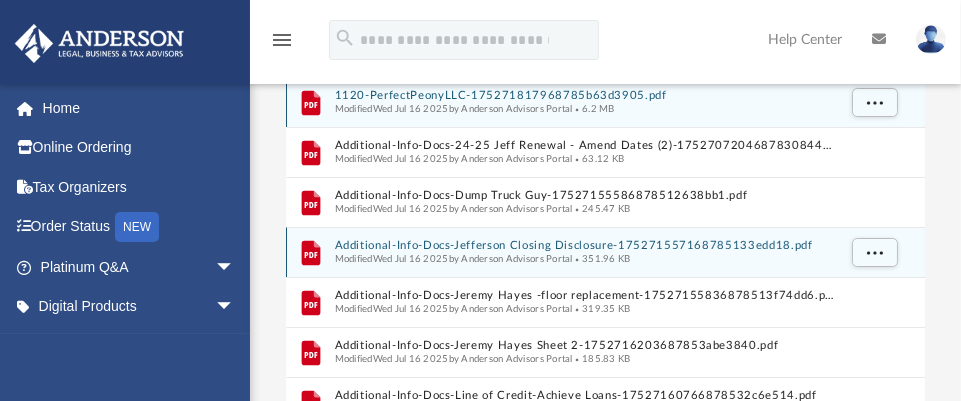 scroll, scrollTop: 96, scrollLeft: 0, axis: vertical 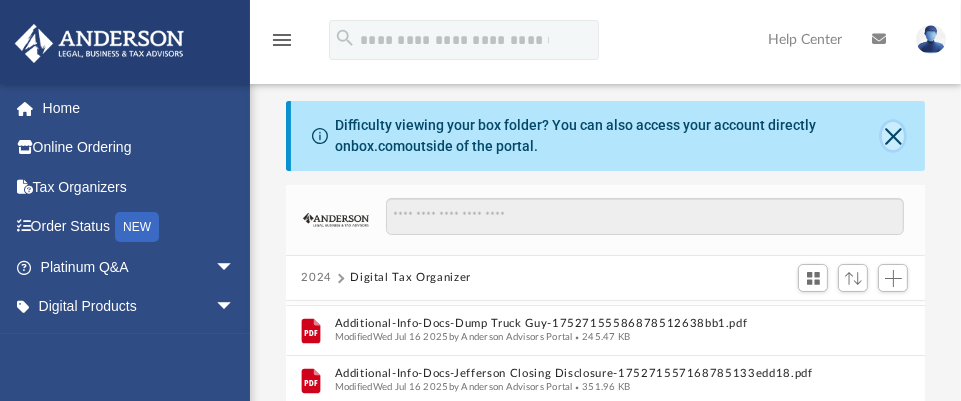 click 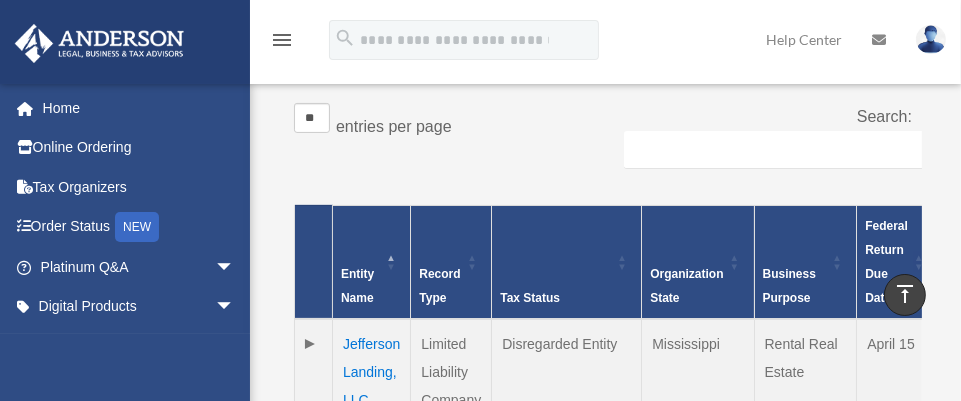 scroll, scrollTop: 759, scrollLeft: 0, axis: vertical 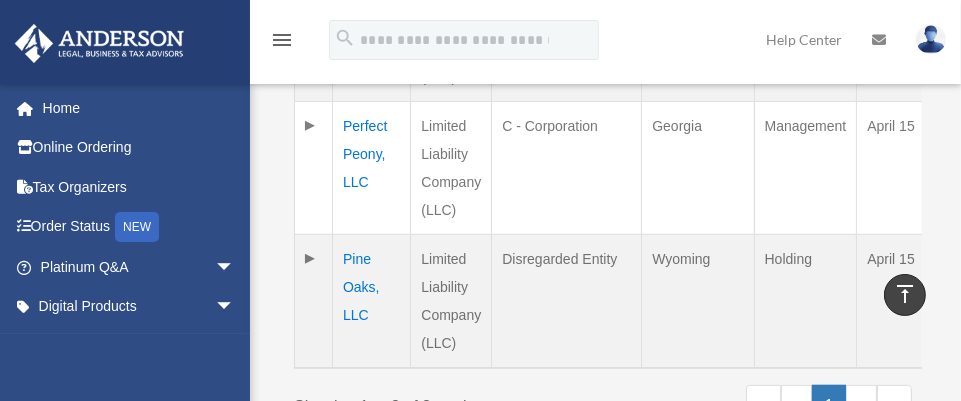 click on "Perfect Peony, LLC" at bounding box center (372, 167) 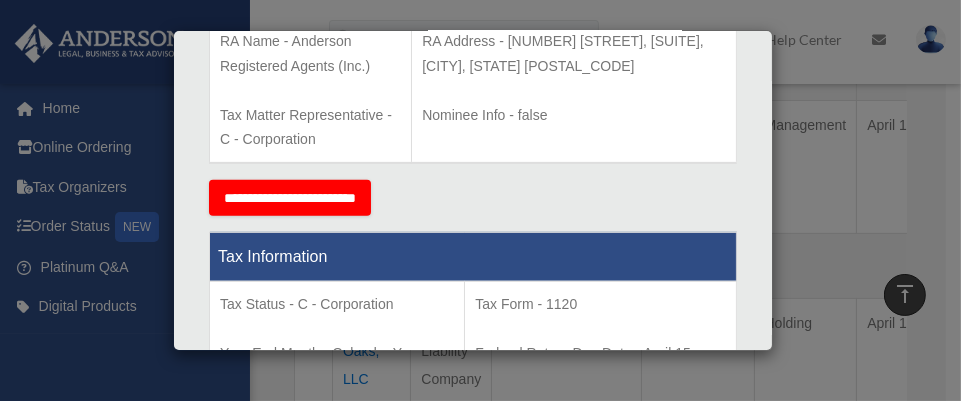 scroll, scrollTop: 765, scrollLeft: 0, axis: vertical 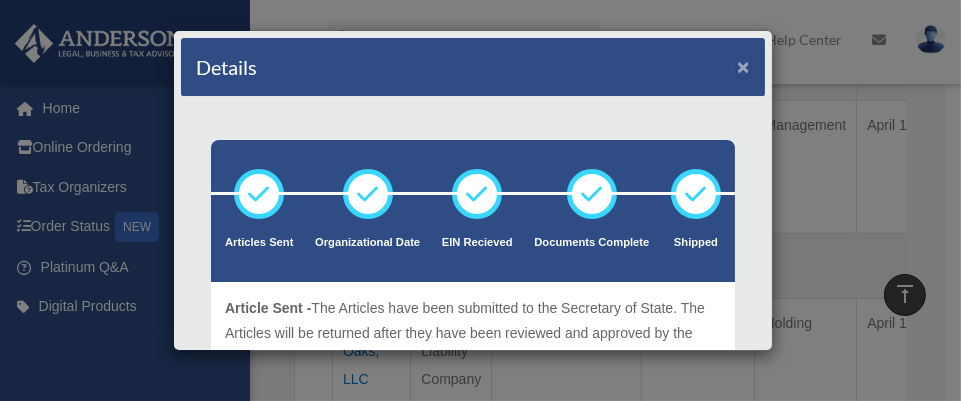 click on "×" at bounding box center (743, 66) 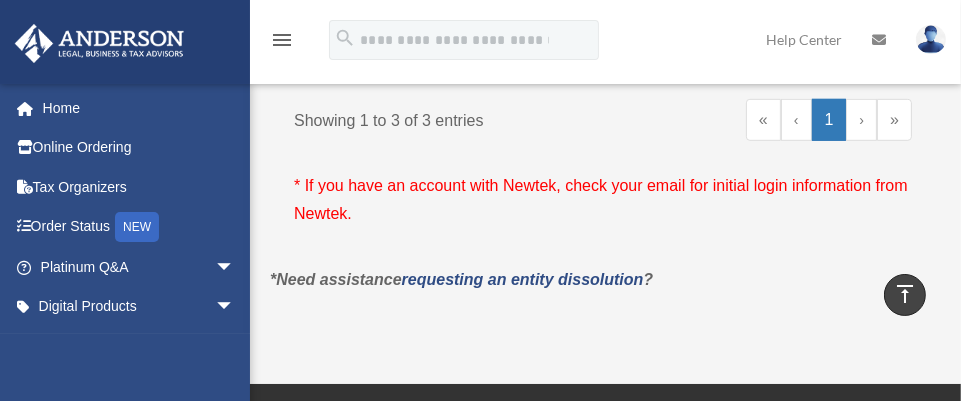 scroll, scrollTop: 1461, scrollLeft: 0, axis: vertical 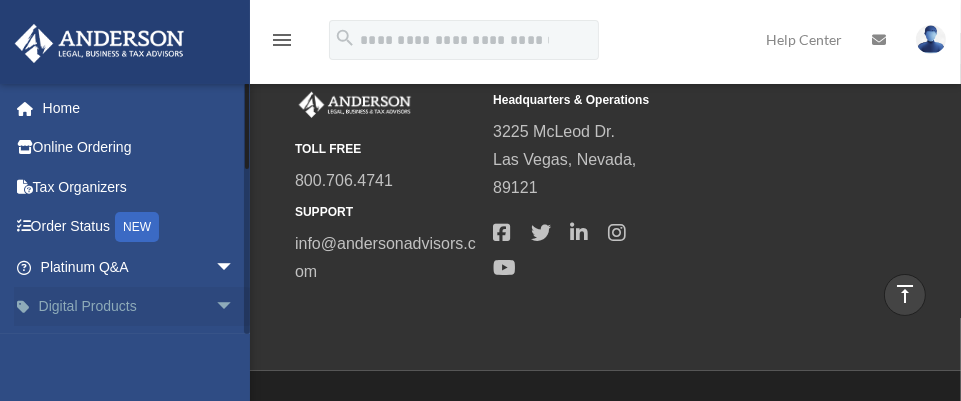 click on "arrow_drop_down" at bounding box center [235, 307] 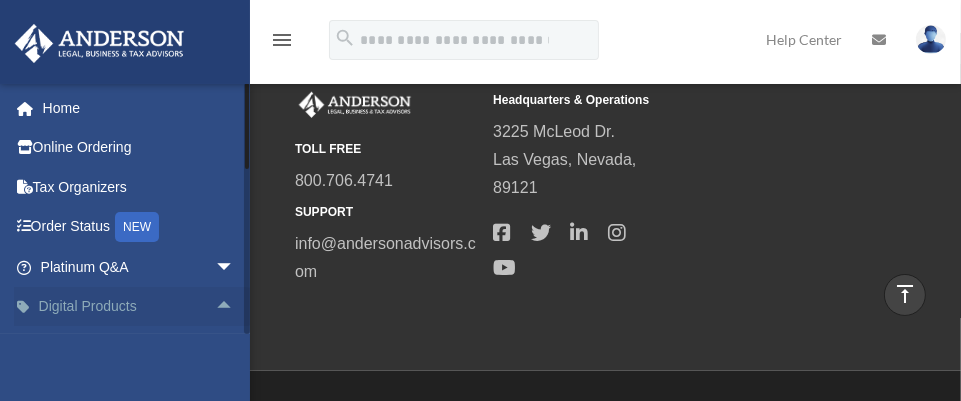 click on "arrow_drop_up" at bounding box center (235, 307) 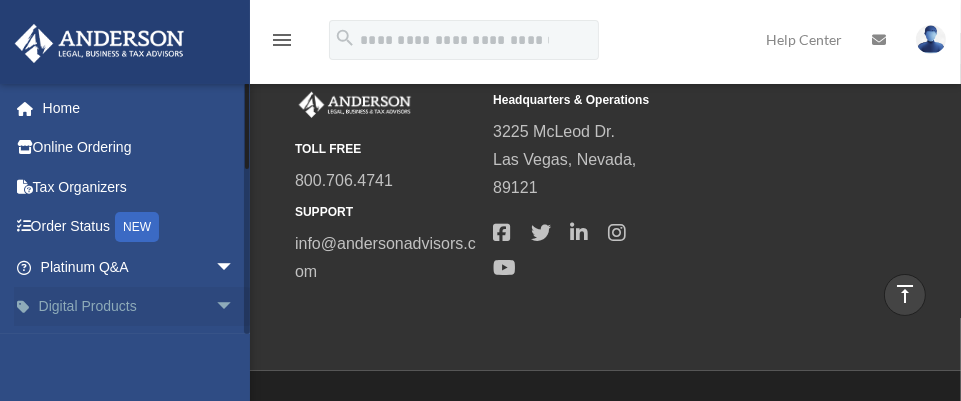 click on "Digital Products arrow_drop_down" at bounding box center [139, 307] 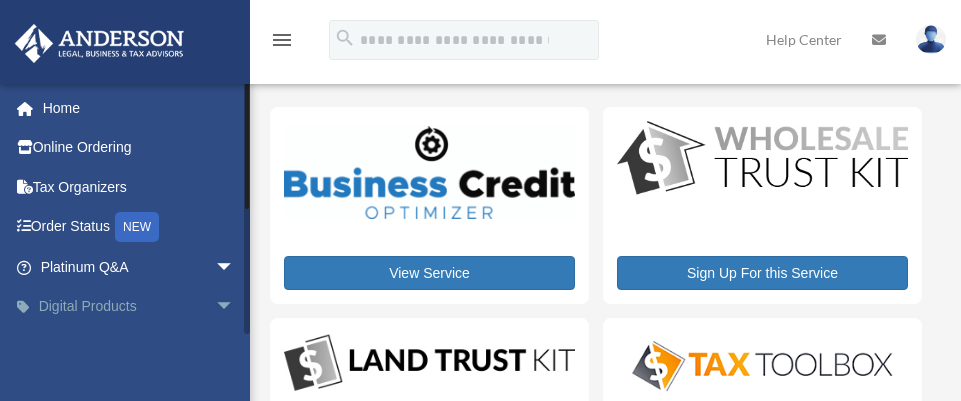 scroll, scrollTop: 0, scrollLeft: 0, axis: both 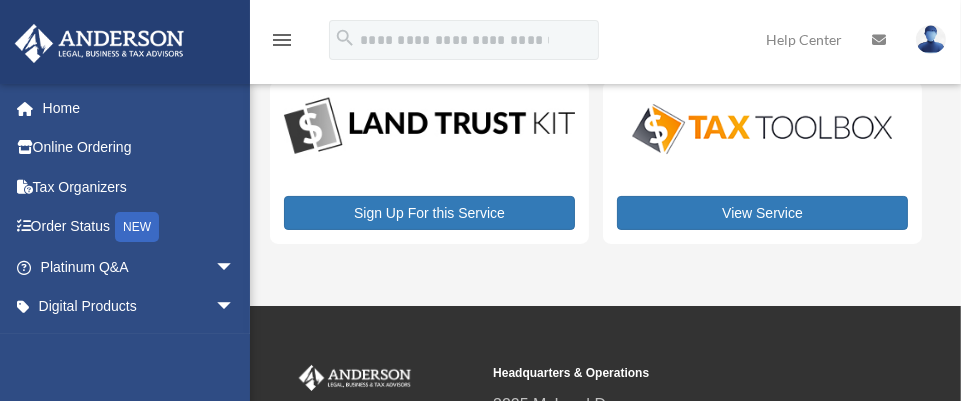 click at bounding box center (762, 129) 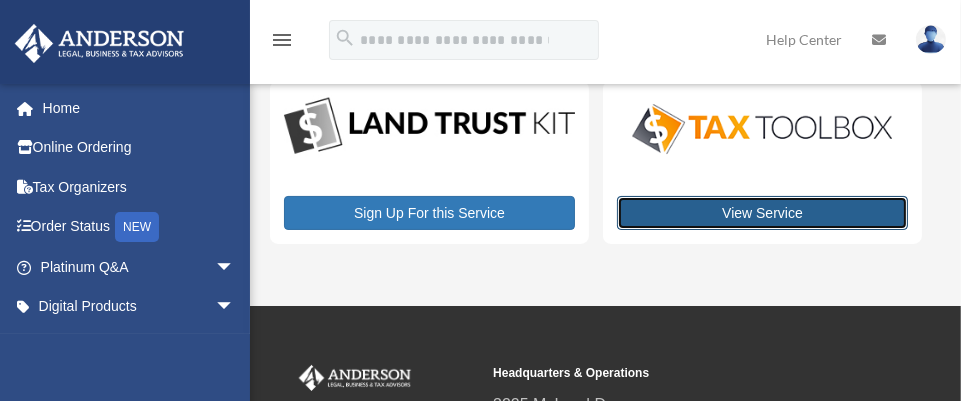 click on "View Service" at bounding box center (762, 213) 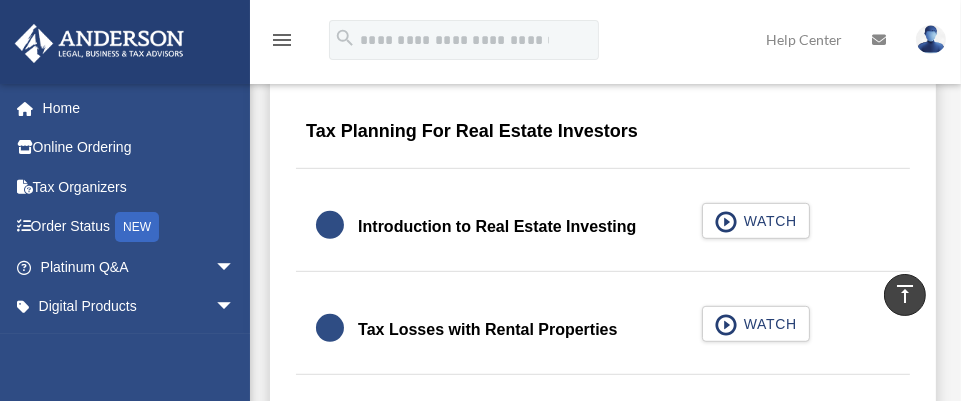 scroll, scrollTop: 1404, scrollLeft: 0, axis: vertical 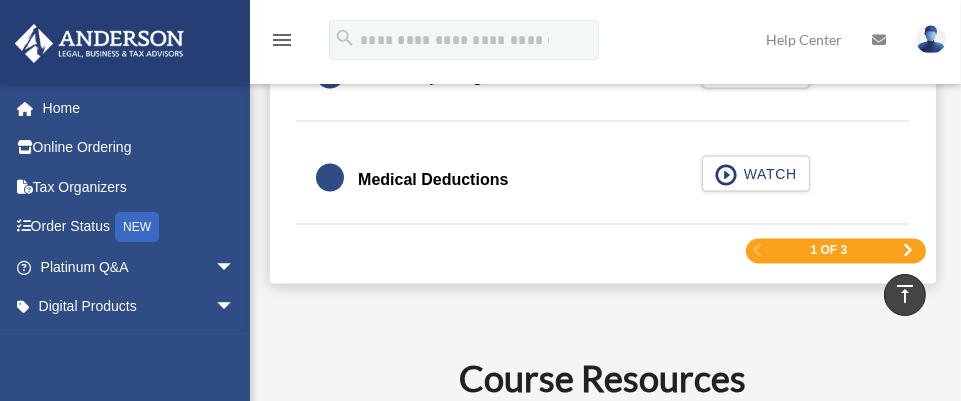 click at bounding box center [908, 251] 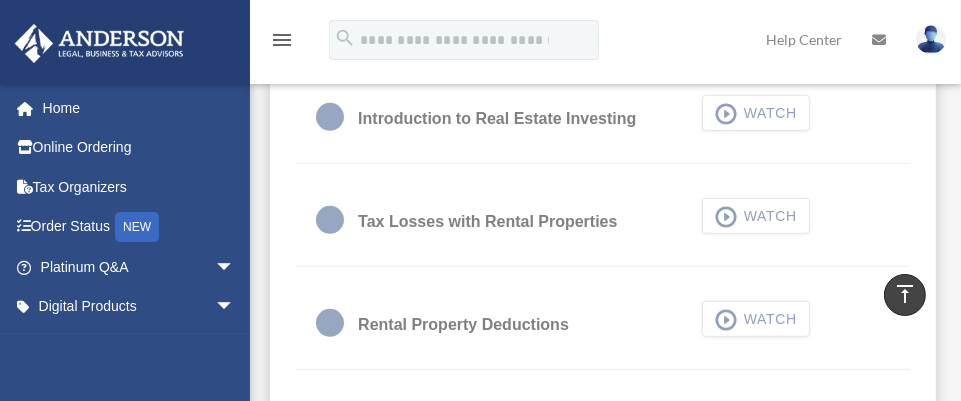 scroll, scrollTop: 1043, scrollLeft: 0, axis: vertical 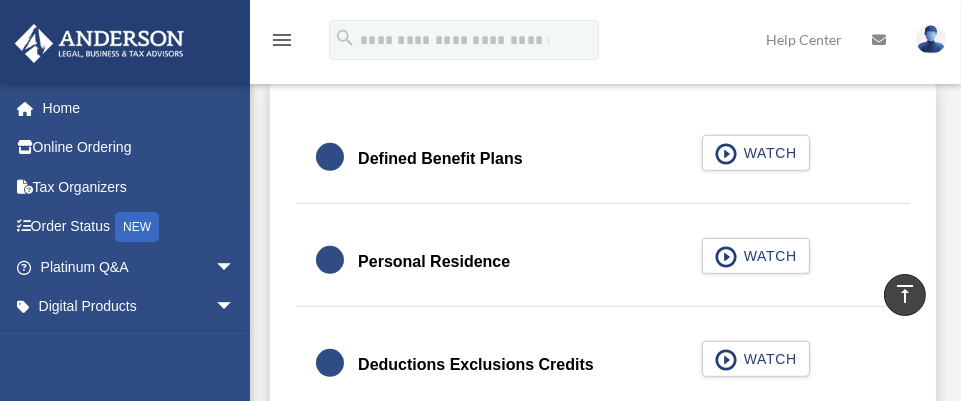 click on "vertical_align_top" at bounding box center [905, 294] 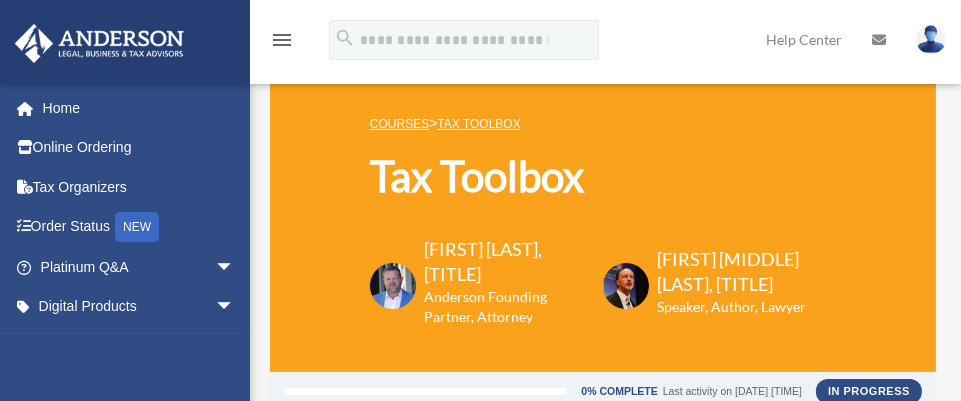 scroll, scrollTop: 350, scrollLeft: 0, axis: vertical 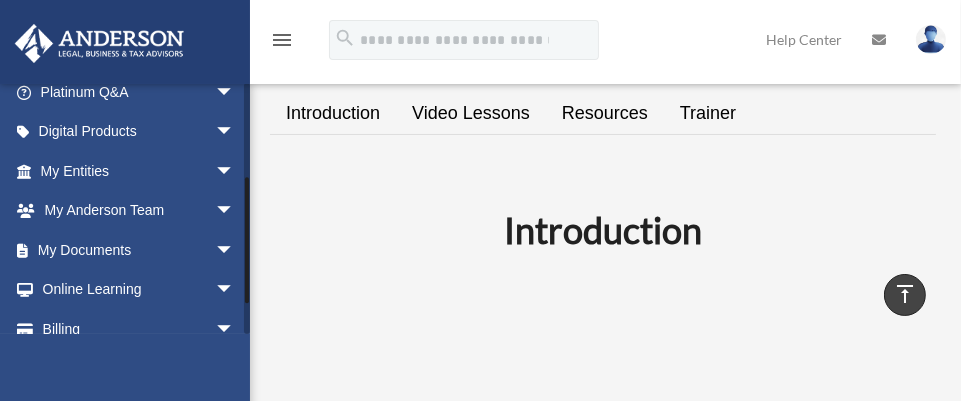 click at bounding box center (247, 208) 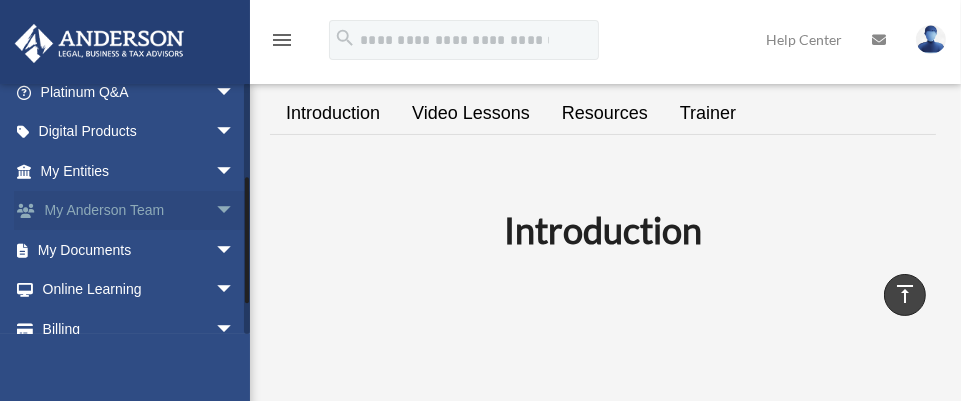 click on "arrow_drop_down" at bounding box center (235, 211) 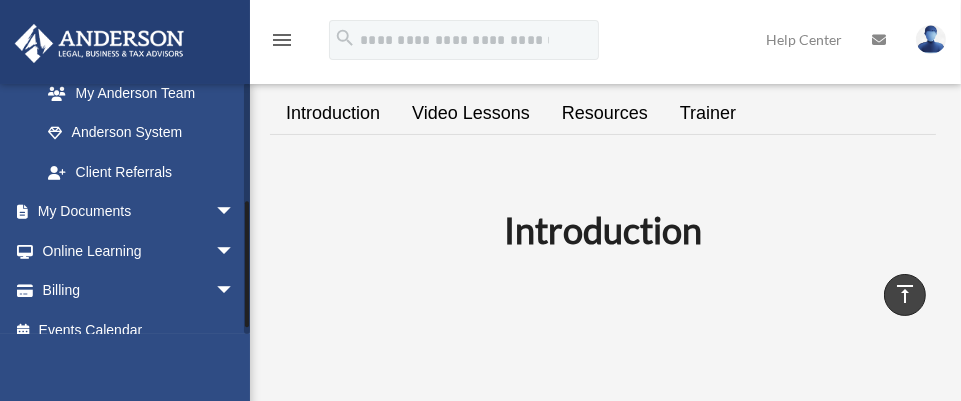 scroll, scrollTop: 351, scrollLeft: 0, axis: vertical 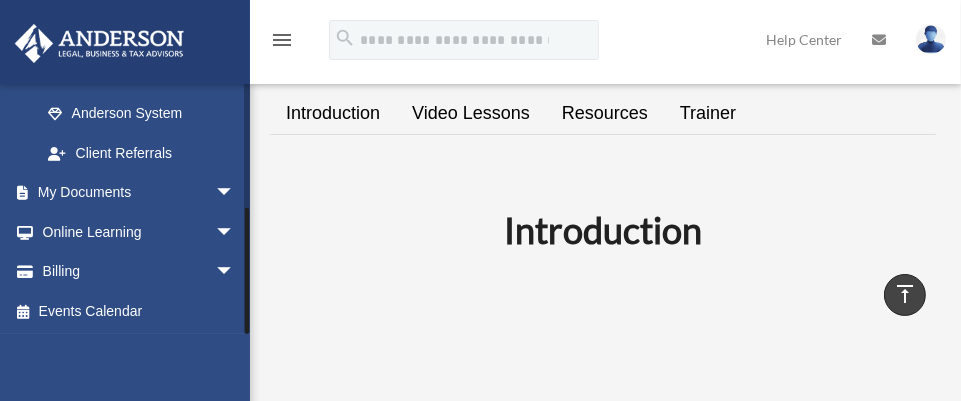 drag, startPoint x: 246, startPoint y: 243, endPoint x: 248, endPoint y: 284, distance: 41.04875 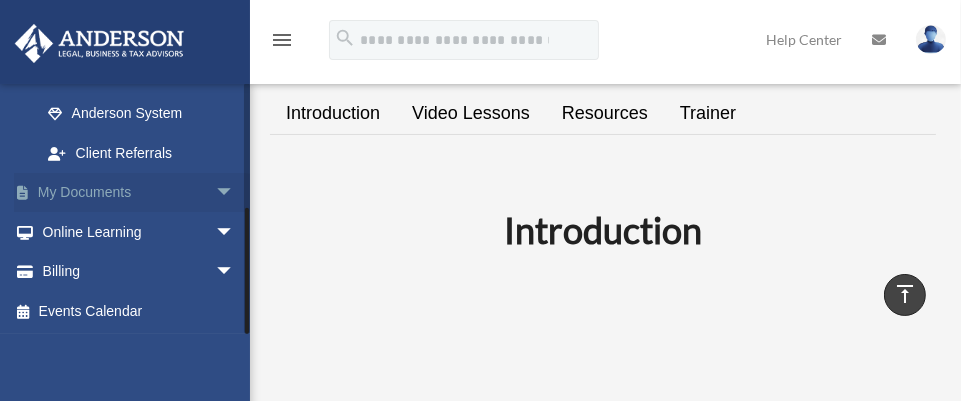 click on "arrow_drop_down" at bounding box center (235, 193) 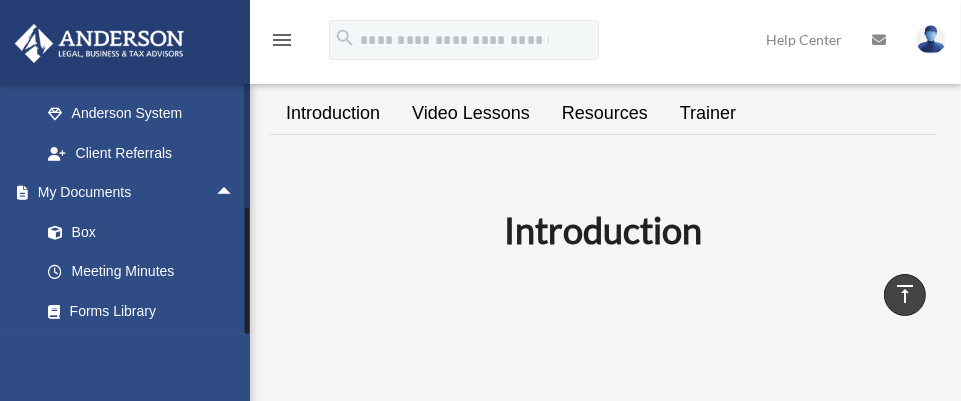 scroll, scrollTop: 115, scrollLeft: 0, axis: vertical 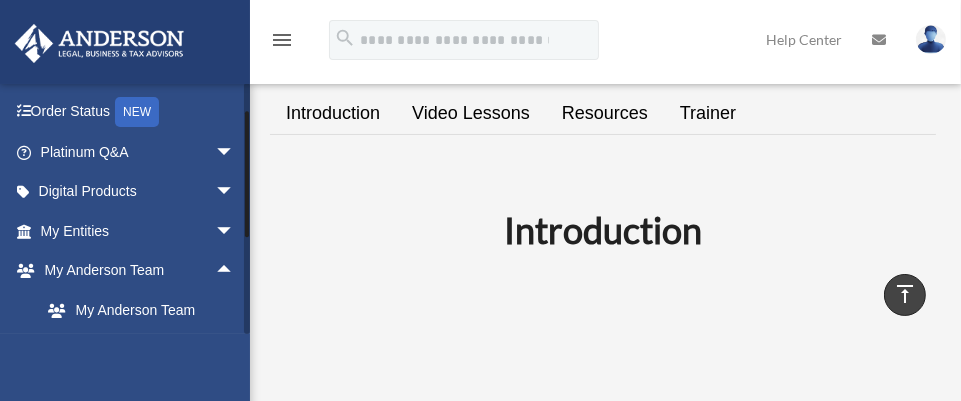 click at bounding box center (247, 208) 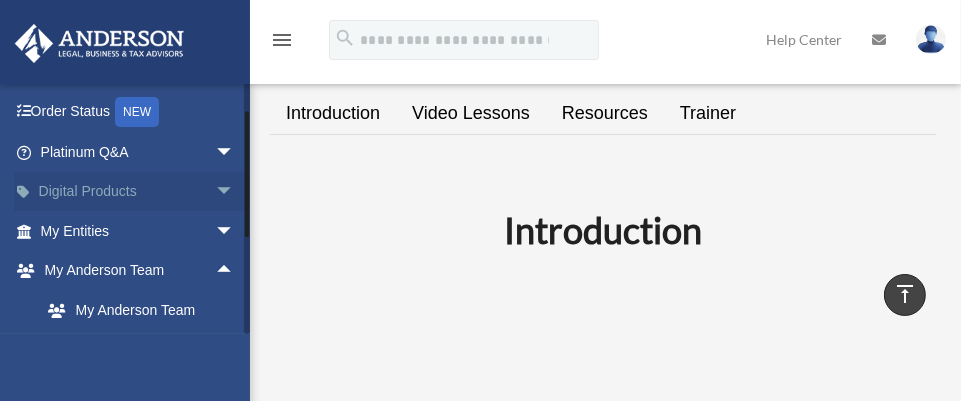 click on "arrow_drop_down" at bounding box center [235, 192] 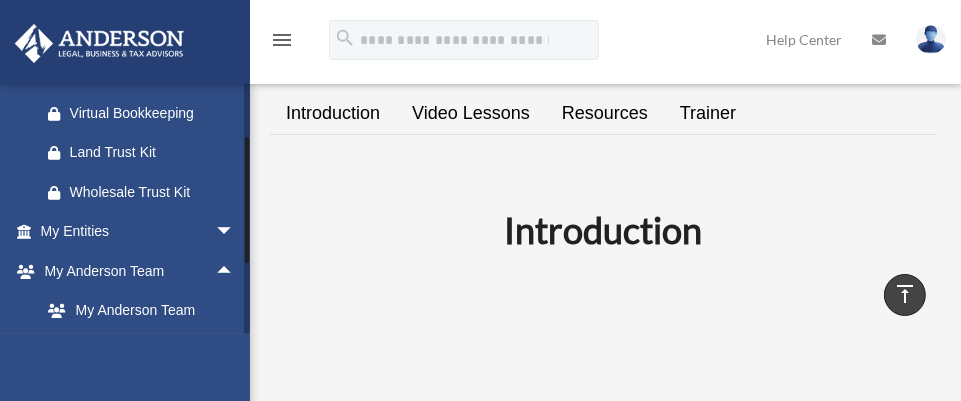 scroll, scrollTop: 318, scrollLeft: 0, axis: vertical 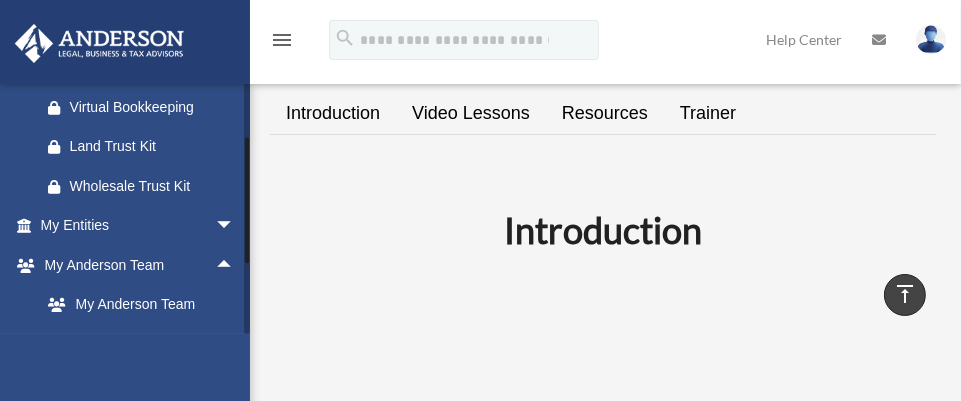 drag, startPoint x: 248, startPoint y: 221, endPoint x: 247, endPoint y: 247, distance: 26.019224 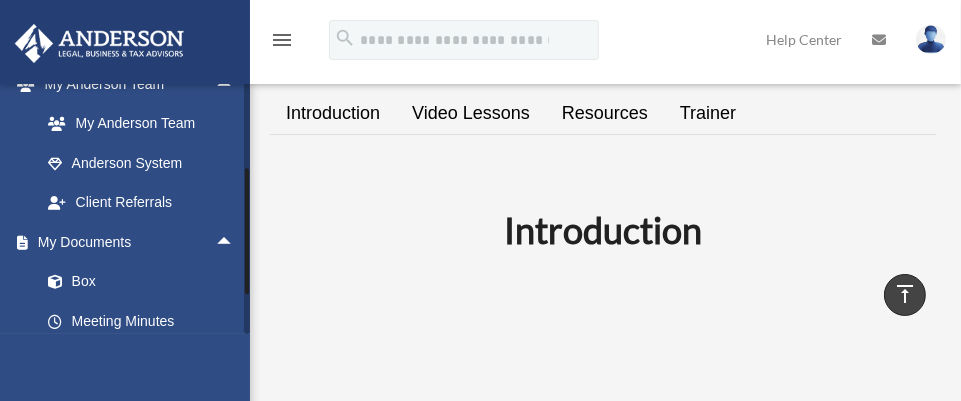 scroll, scrollTop: 446, scrollLeft: 0, axis: vertical 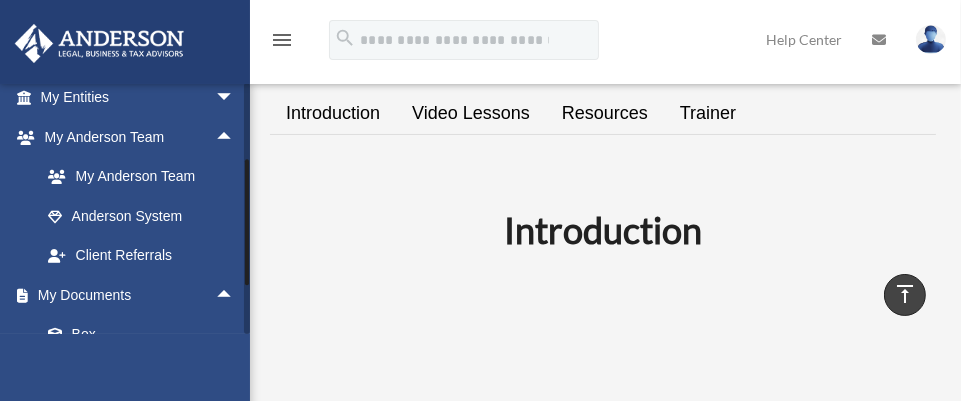 drag, startPoint x: 248, startPoint y: 253, endPoint x: 248, endPoint y: 275, distance: 22 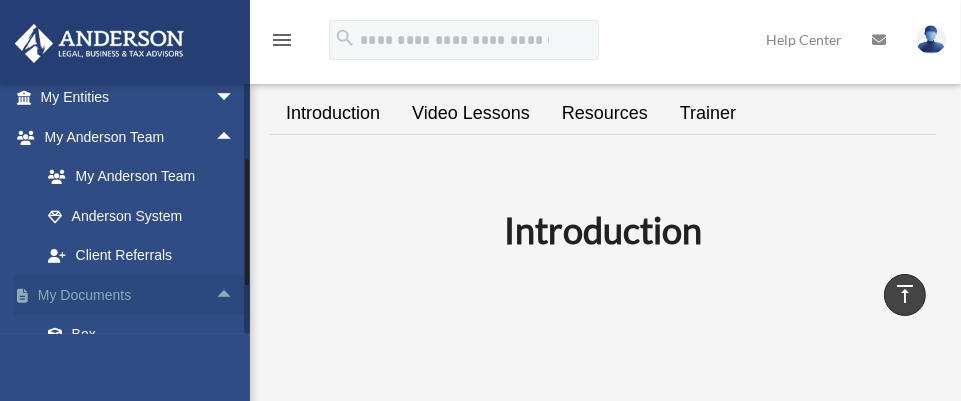 click on "arrow_drop_up" at bounding box center (235, 295) 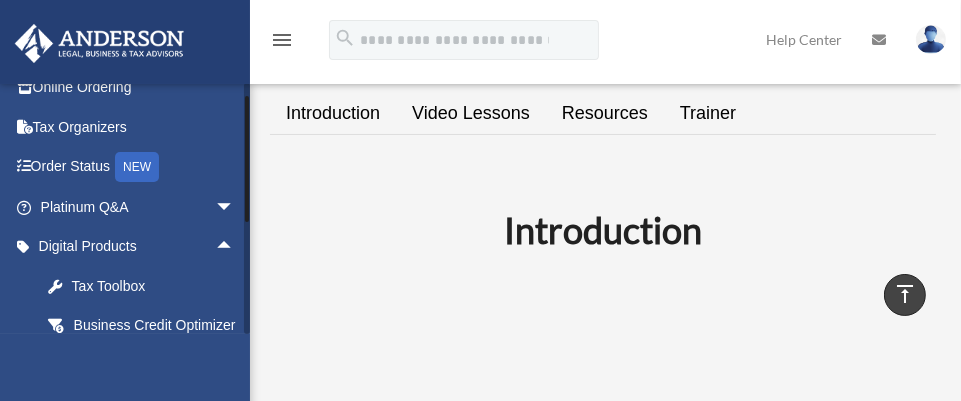 scroll, scrollTop: 0, scrollLeft: 0, axis: both 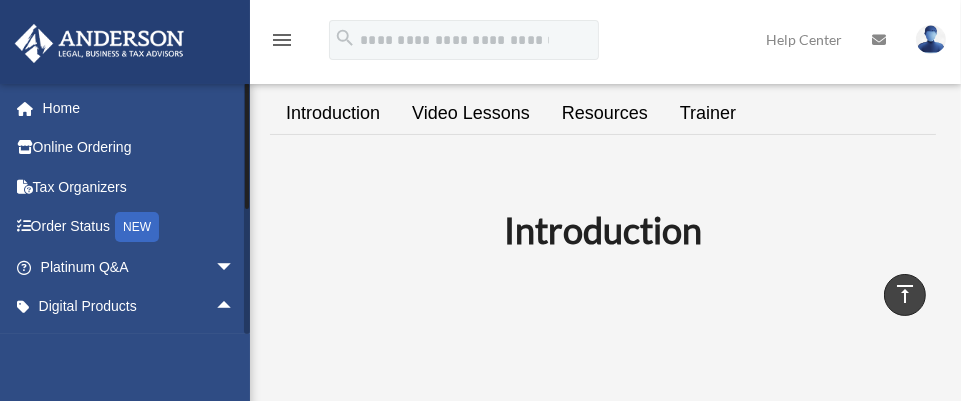 drag, startPoint x: 244, startPoint y: 160, endPoint x: 251, endPoint y: 136, distance: 25 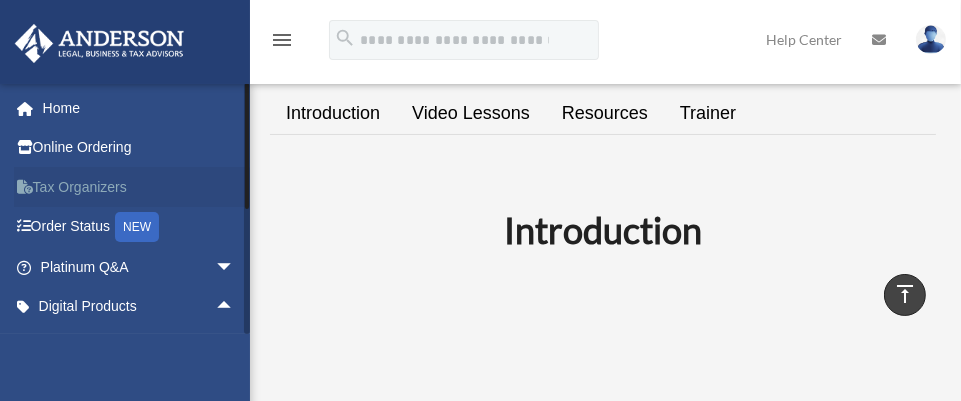 click on "Tax Organizers" at bounding box center (139, 187) 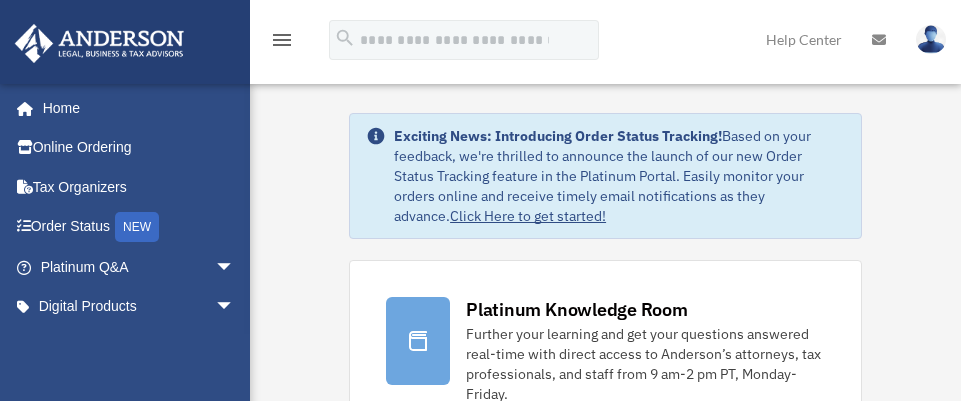 scroll, scrollTop: 0, scrollLeft: 0, axis: both 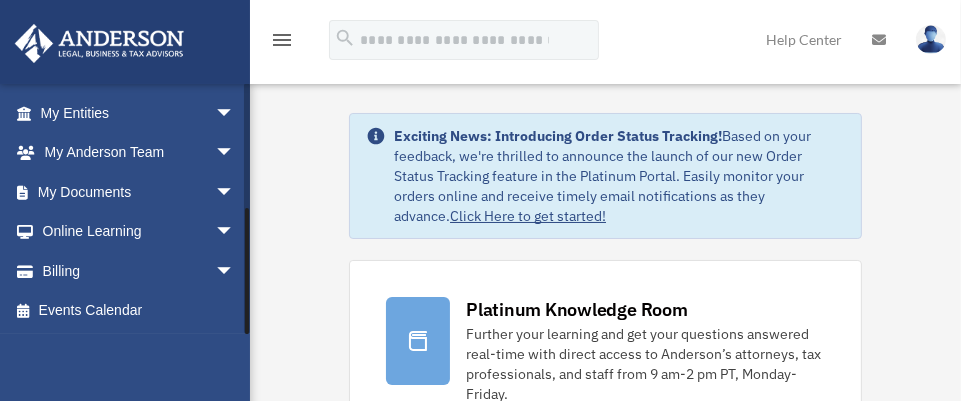 click at bounding box center (247, 208) 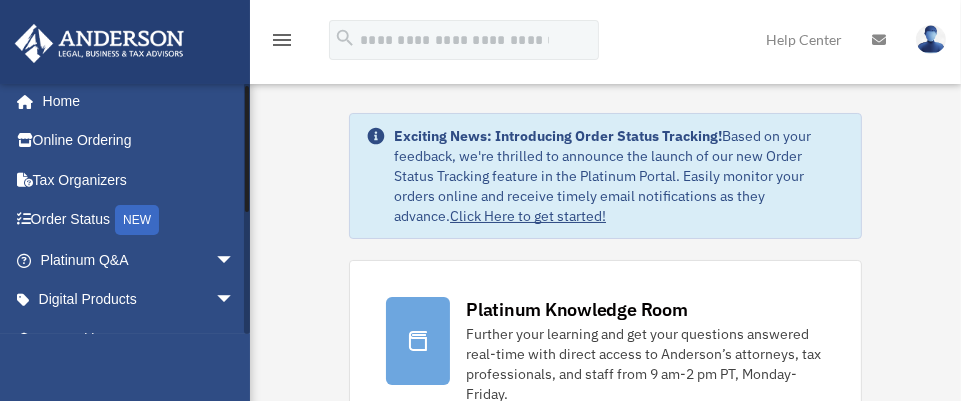 scroll, scrollTop: 0, scrollLeft: 0, axis: both 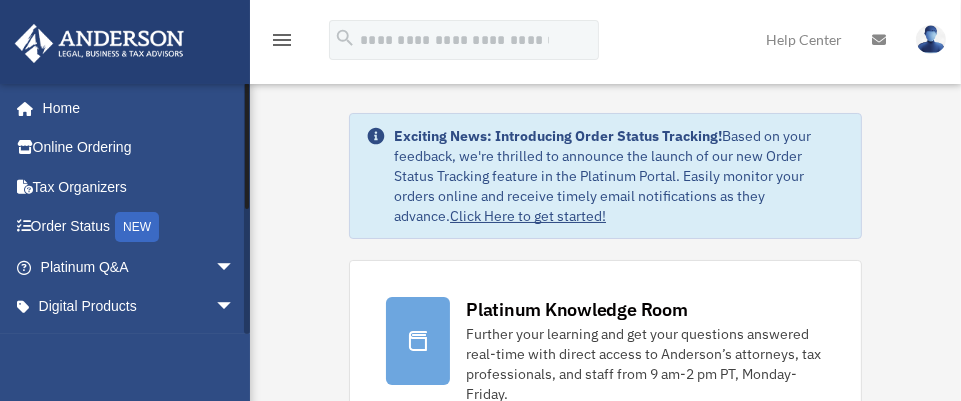 drag, startPoint x: 248, startPoint y: 266, endPoint x: 261, endPoint y: 104, distance: 162.52077 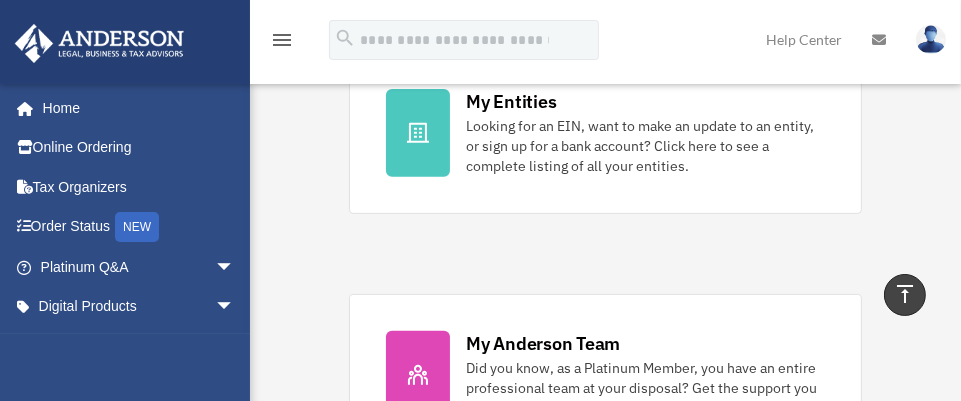 scroll, scrollTop: 646, scrollLeft: 0, axis: vertical 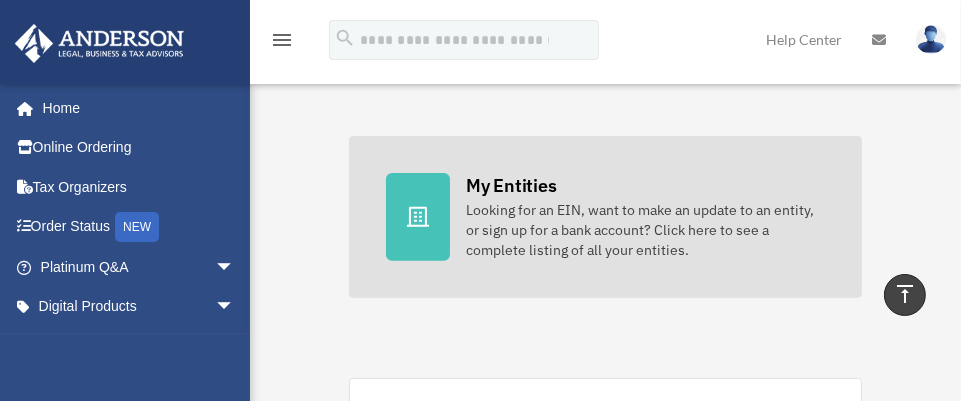click on "My Entities" at bounding box center (511, 185) 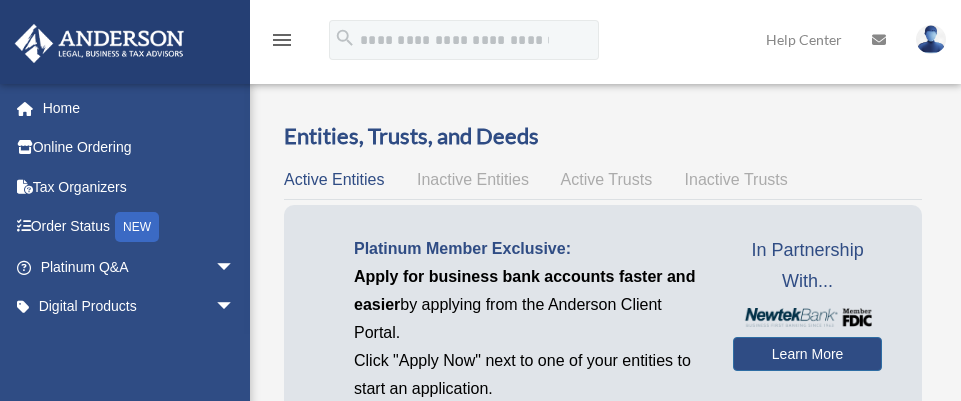 scroll, scrollTop: 0, scrollLeft: 0, axis: both 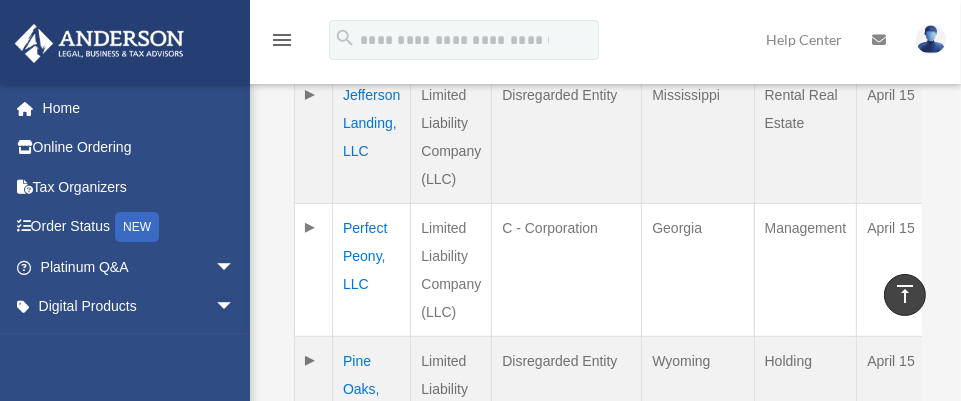 click on "Perfect Peony, LLC" at bounding box center (372, 269) 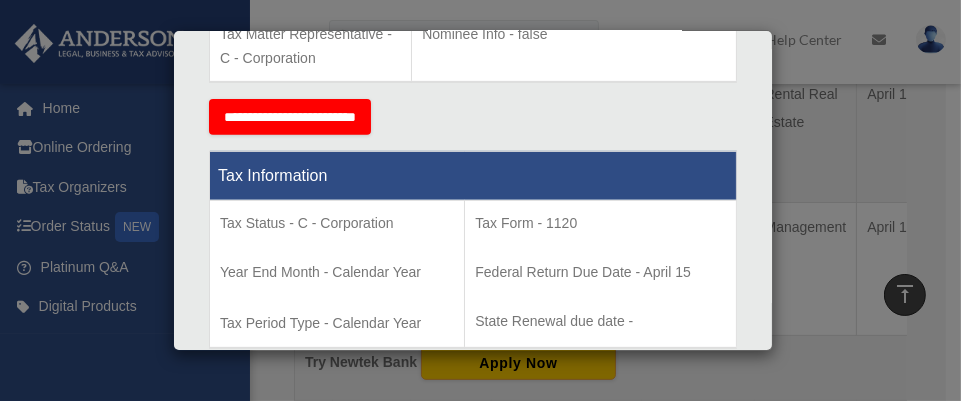 scroll, scrollTop: 773, scrollLeft: 0, axis: vertical 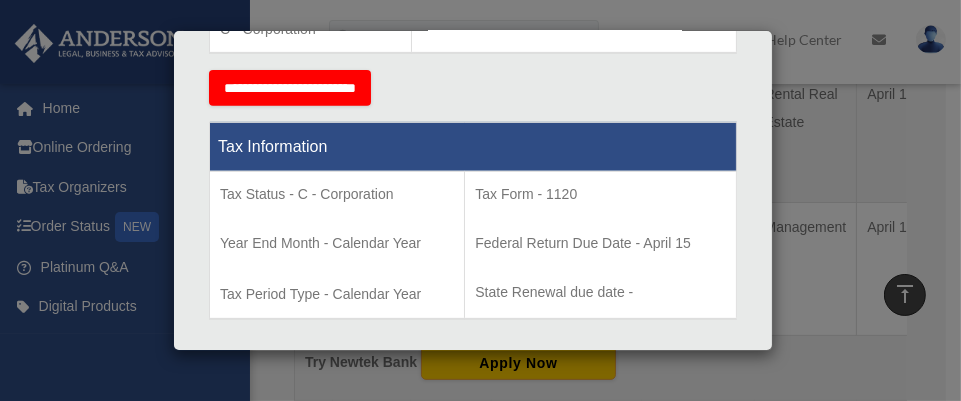 click on "Details
×
Articles Sent
Organizational Date" at bounding box center (480, 200) 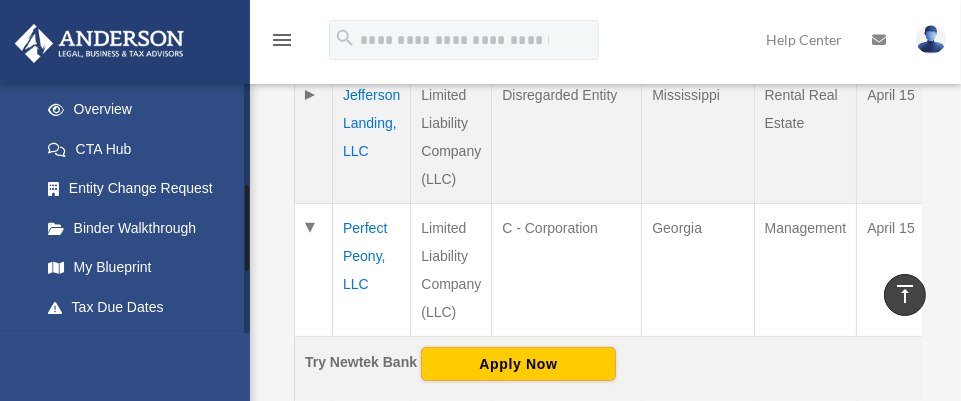 scroll, scrollTop: 293, scrollLeft: 0, axis: vertical 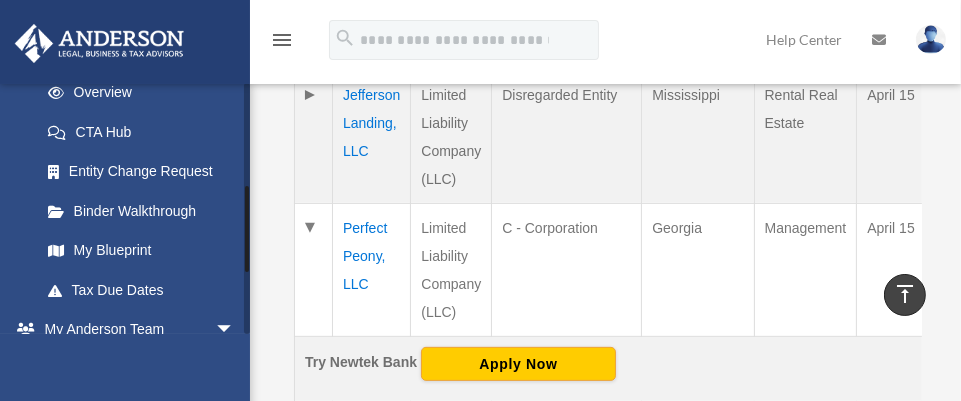 drag, startPoint x: 247, startPoint y: 219, endPoint x: 251, endPoint y: 229, distance: 10.770329 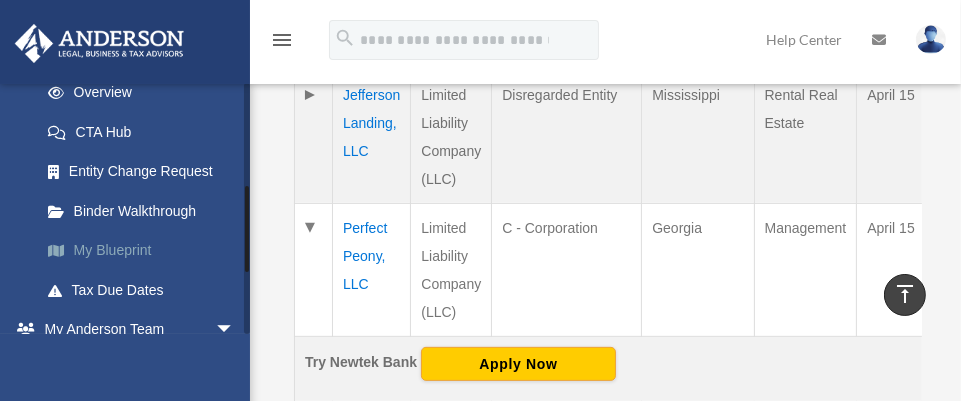 drag, startPoint x: 243, startPoint y: 230, endPoint x: 239, endPoint y: 245, distance: 15.524175 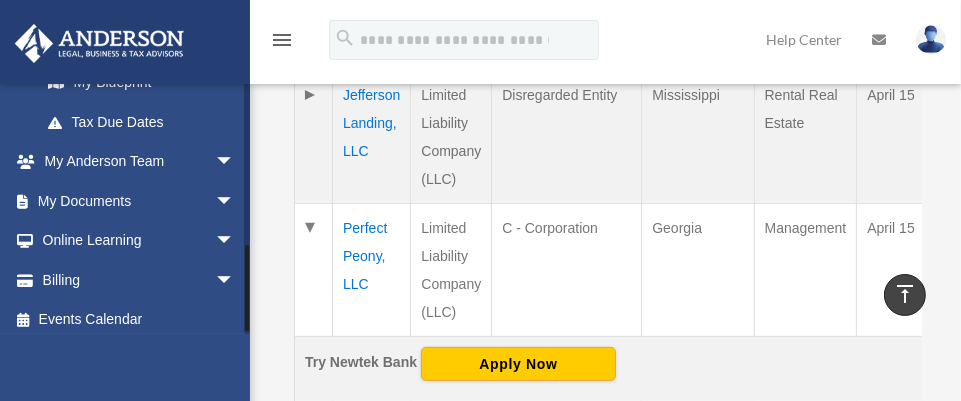 scroll, scrollTop: 470, scrollLeft: 0, axis: vertical 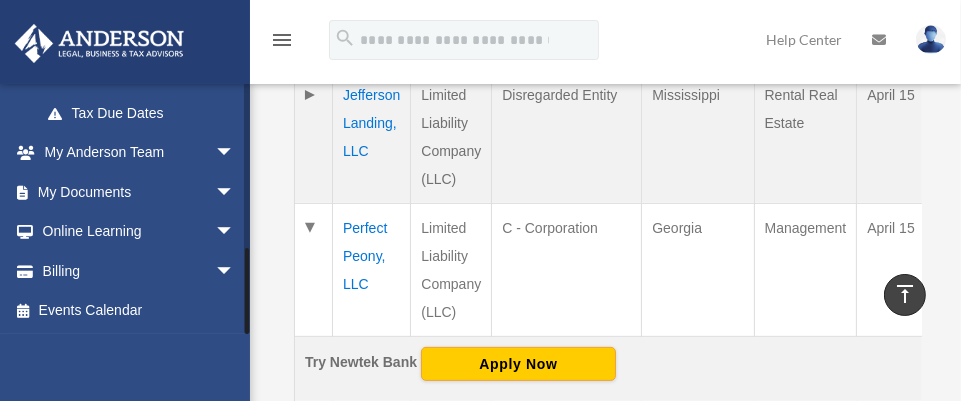 drag, startPoint x: 249, startPoint y: 245, endPoint x: 246, endPoint y: 295, distance: 50.08992 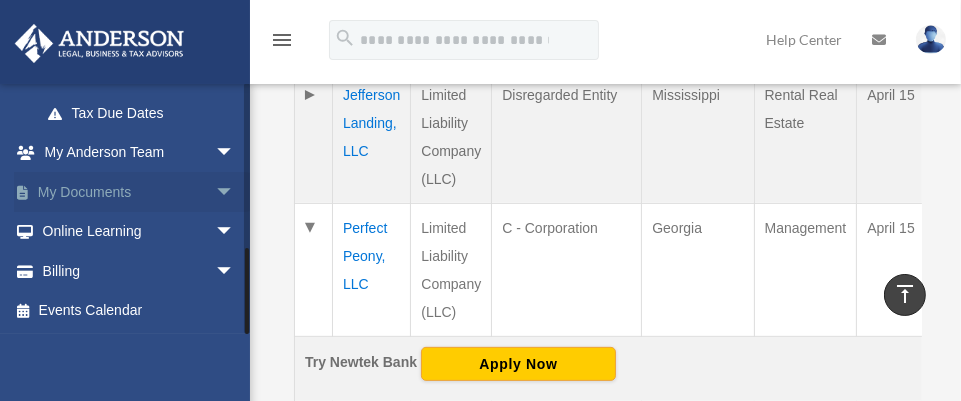 click on "arrow_drop_down" at bounding box center [235, 192] 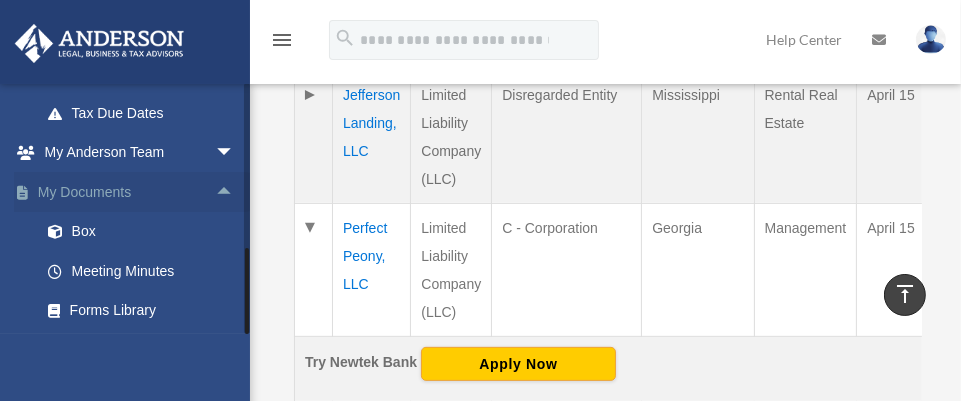 click on "arrow_drop_up" at bounding box center [235, 192] 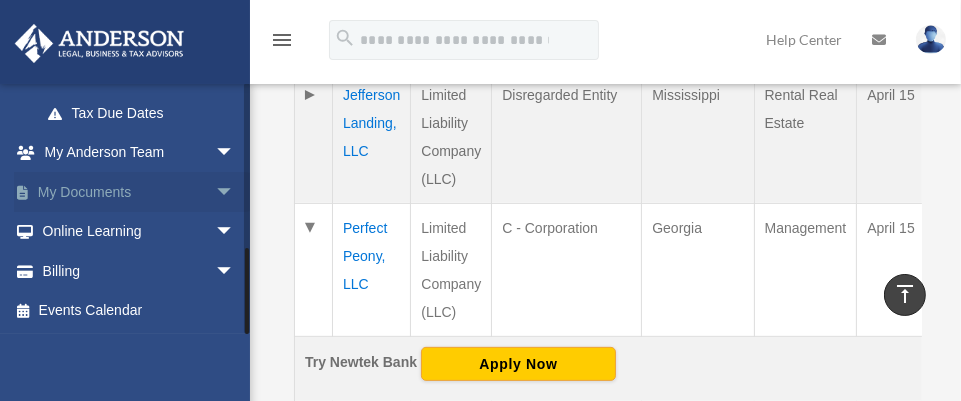 click on "arrow_drop_down" at bounding box center (235, 192) 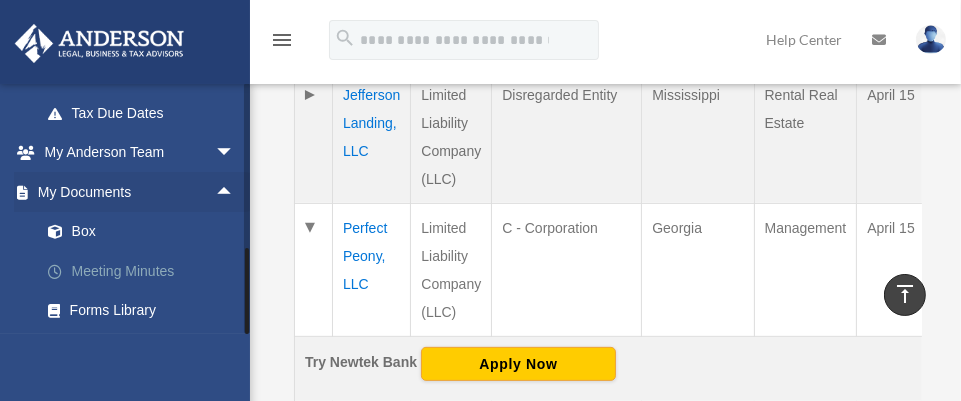 click on "Meeting Minutes" at bounding box center (146, 271) 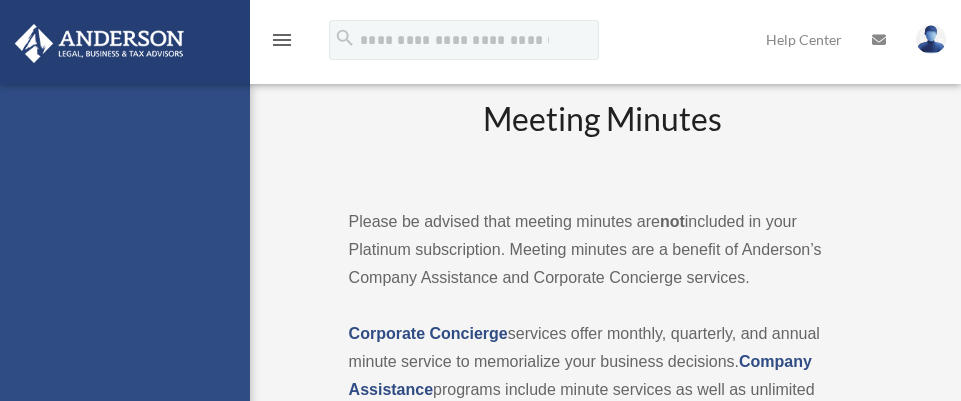 scroll, scrollTop: 0, scrollLeft: 0, axis: both 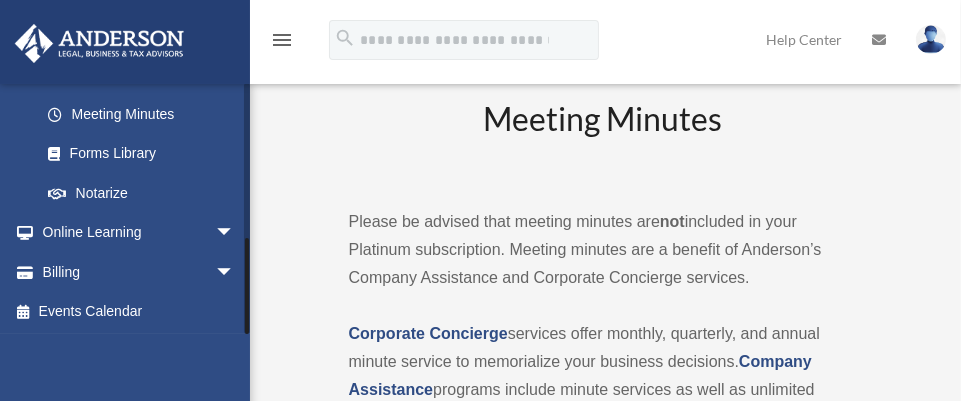 drag, startPoint x: 248, startPoint y: 288, endPoint x: 234, endPoint y: 350, distance: 63.560993 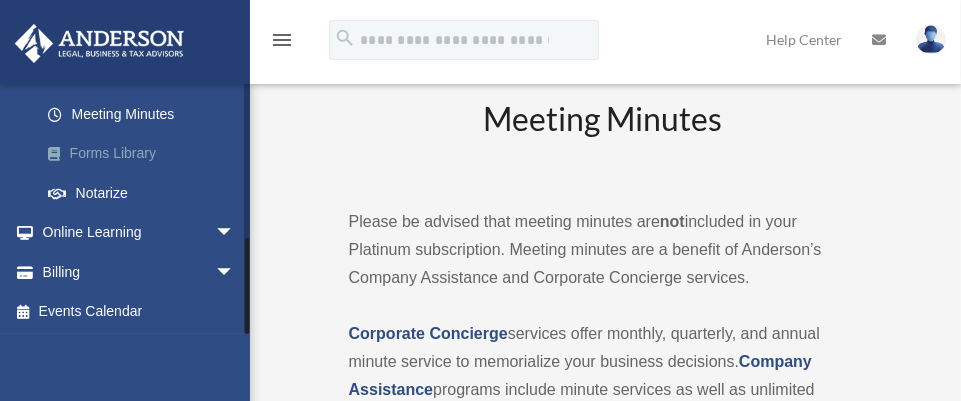 scroll, scrollTop: 171, scrollLeft: 0, axis: vertical 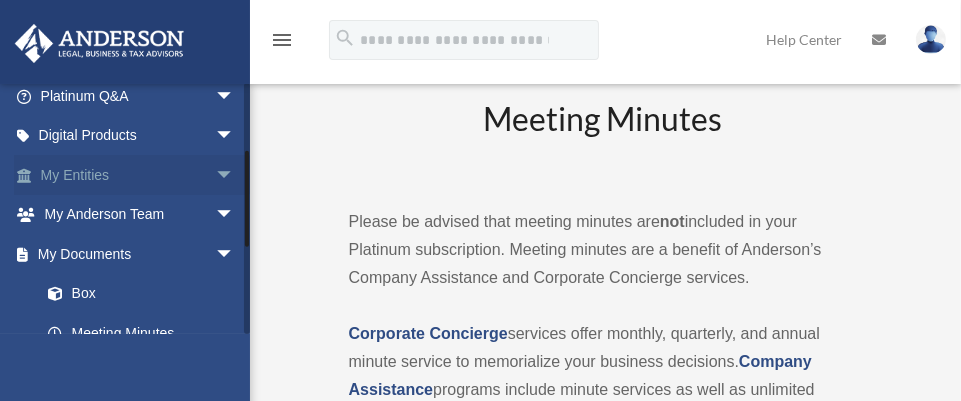 click on "arrow_drop_down" at bounding box center [235, 175] 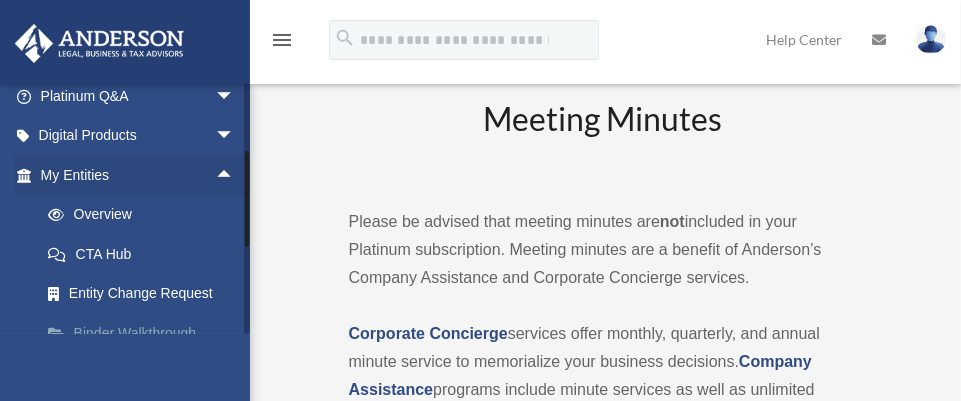 click on "Binder Walkthrough" at bounding box center (146, 333) 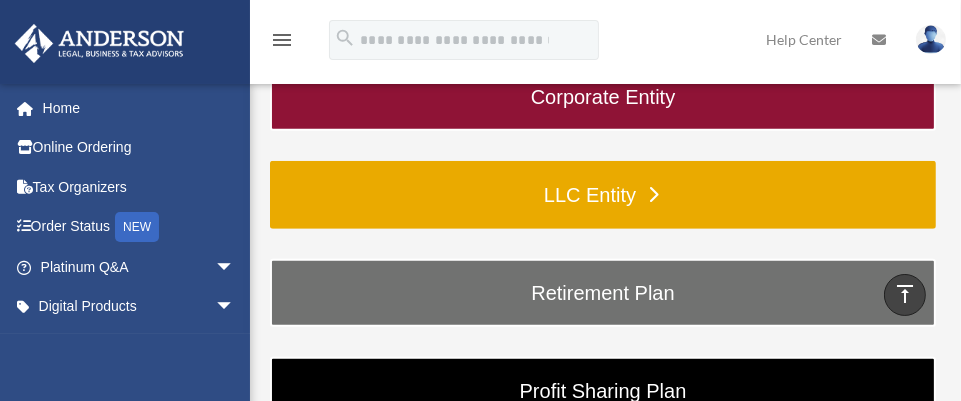 scroll, scrollTop: 1404, scrollLeft: 0, axis: vertical 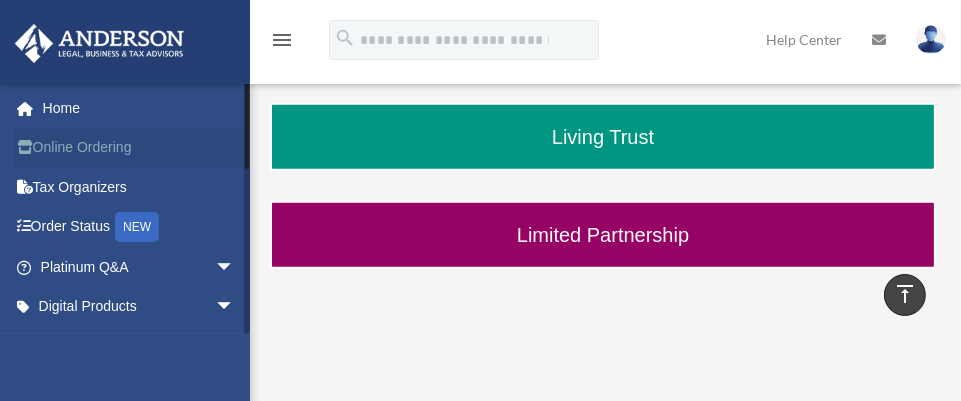 click on "Online Ordering" at bounding box center [139, 148] 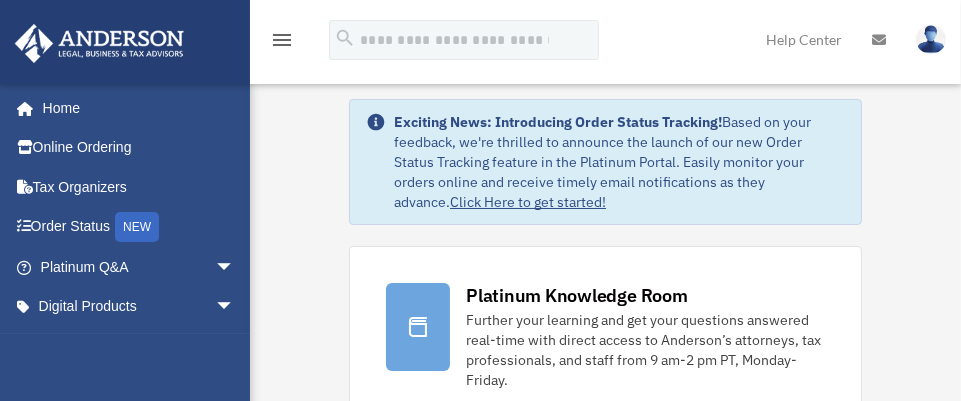 scroll, scrollTop: 0, scrollLeft: 0, axis: both 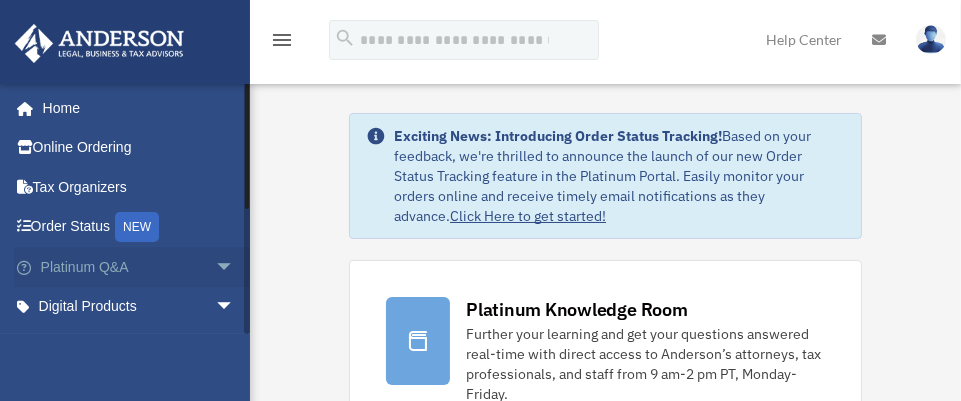 click on "arrow_drop_down" at bounding box center (235, 267) 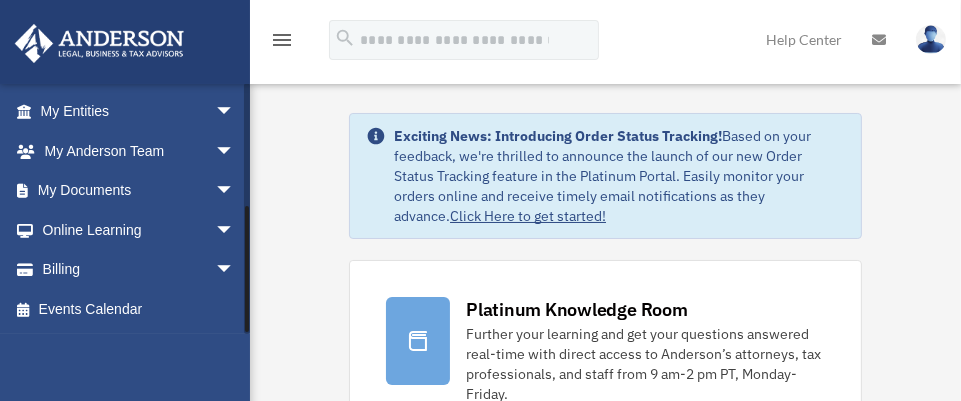 scroll, scrollTop: 662, scrollLeft: 0, axis: vertical 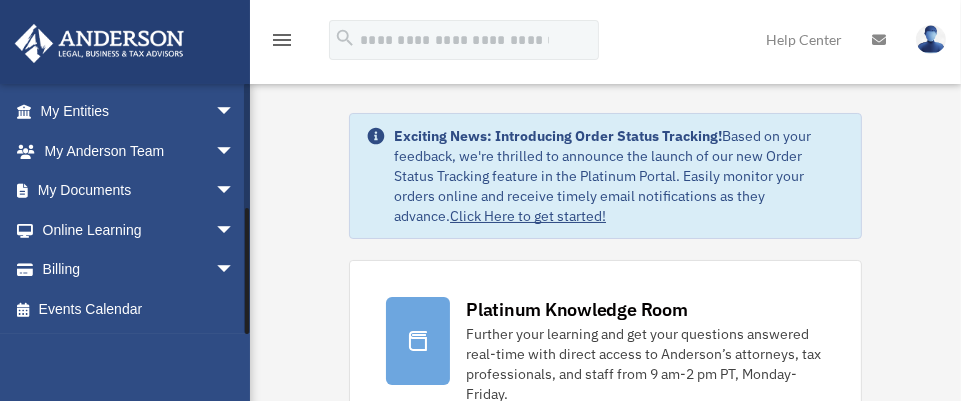 drag, startPoint x: 245, startPoint y: 237, endPoint x: 243, endPoint y: 287, distance: 50.039986 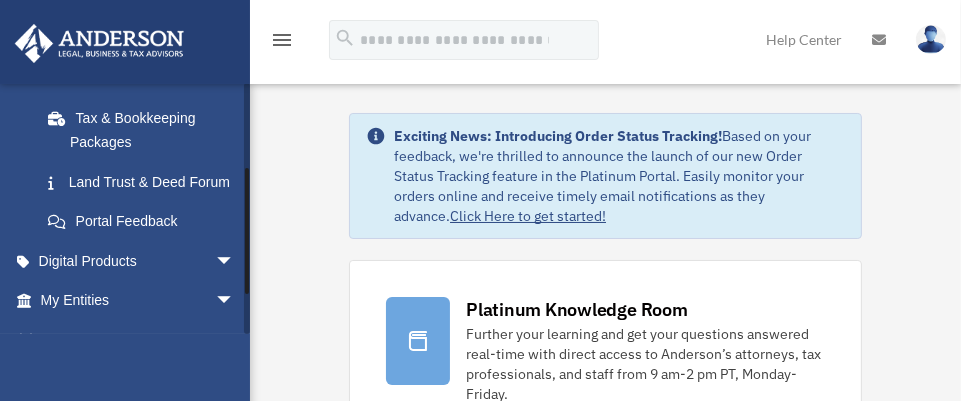 scroll, scrollTop: 355, scrollLeft: 0, axis: vertical 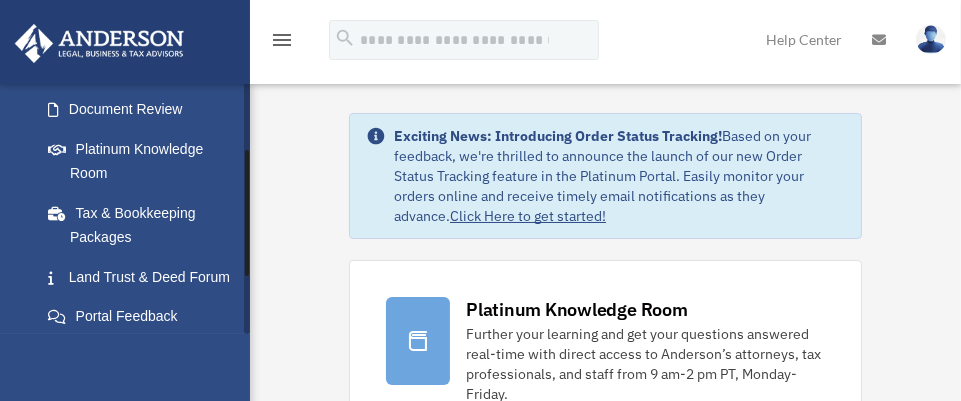 drag, startPoint x: 245, startPoint y: 221, endPoint x: 254, endPoint y: 163, distance: 58.694122 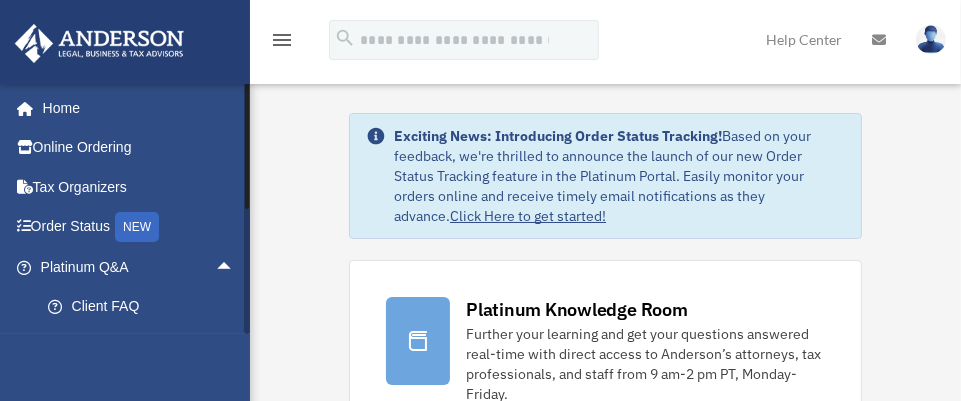 drag, startPoint x: 248, startPoint y: 133, endPoint x: 254, endPoint y: 111, distance: 22.803509 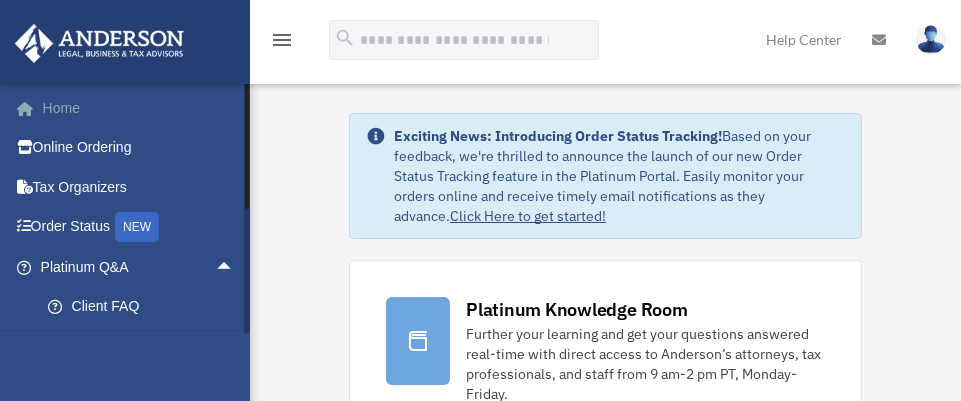 click on "Home" at bounding box center [139, 108] 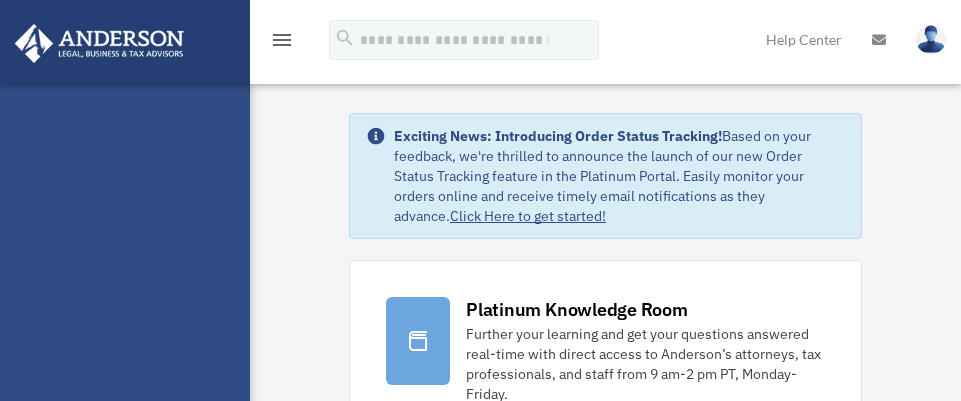 scroll, scrollTop: 0, scrollLeft: 0, axis: both 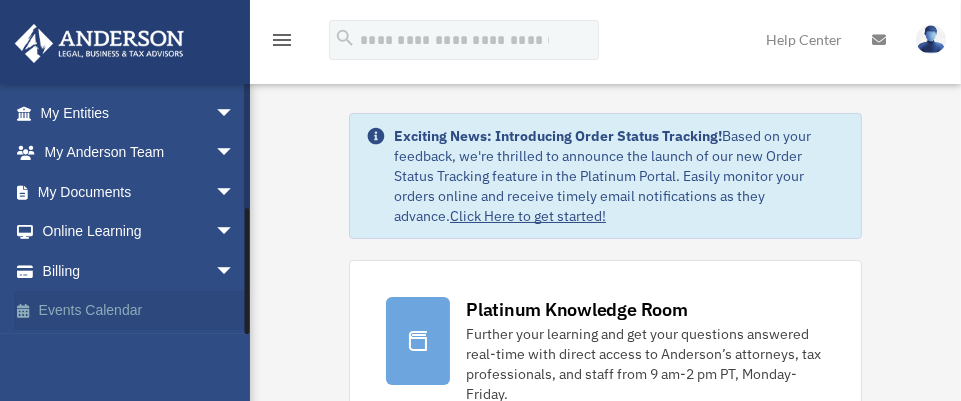drag, startPoint x: 246, startPoint y: 247, endPoint x: 223, endPoint y: 322, distance: 78.44743 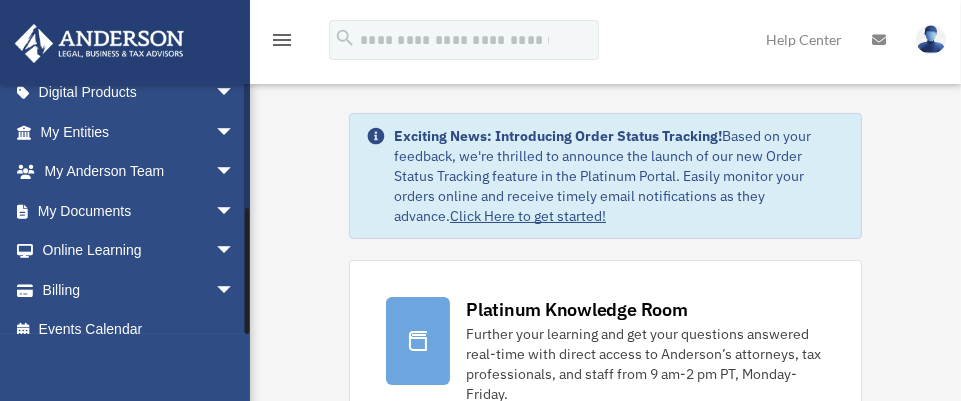 scroll, scrollTop: 233, scrollLeft: 0, axis: vertical 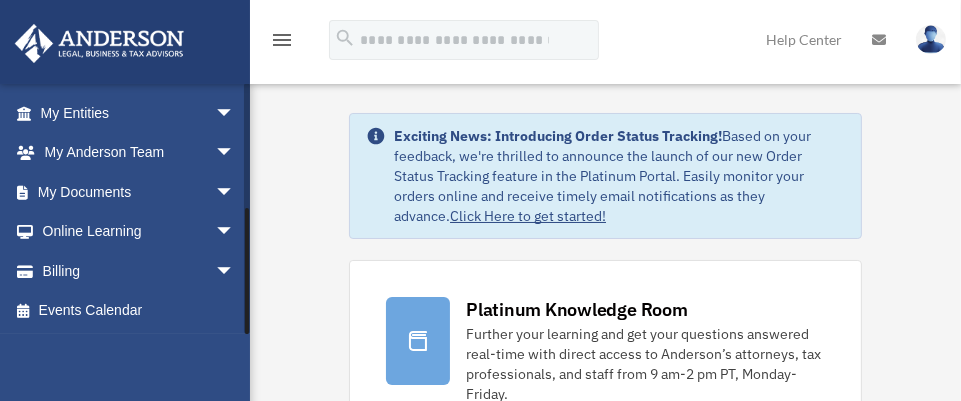 drag, startPoint x: 249, startPoint y: 260, endPoint x: 248, endPoint y: 299, distance: 39.012817 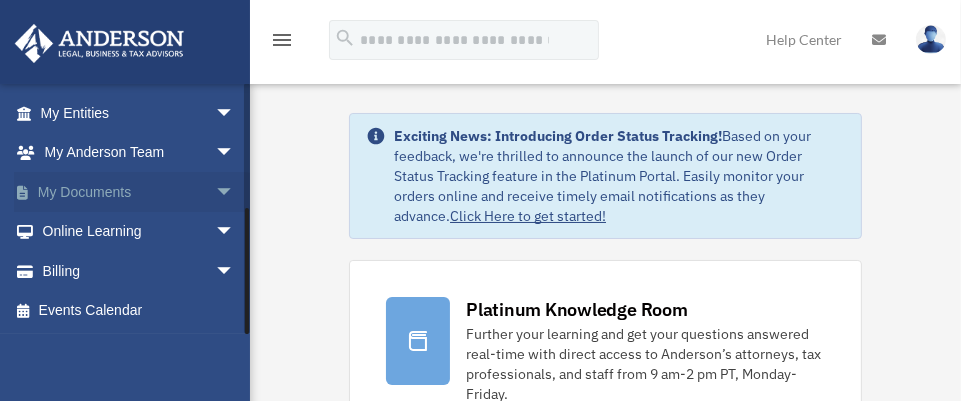 click on "arrow_drop_down" at bounding box center (235, 192) 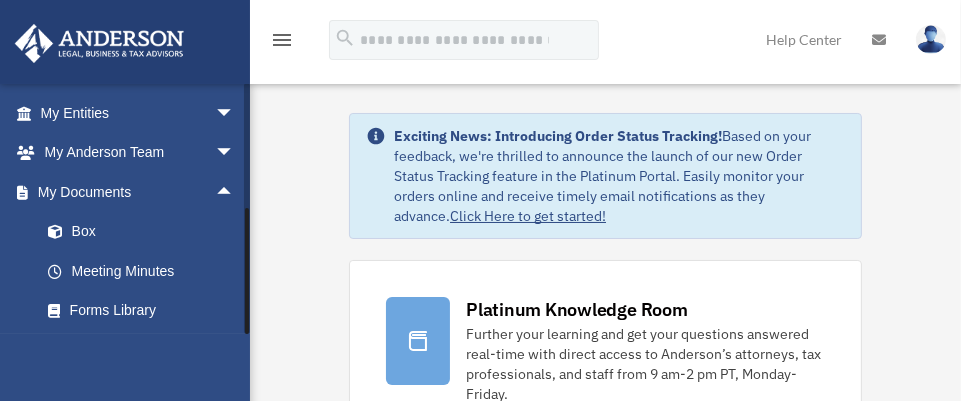 scroll, scrollTop: 390, scrollLeft: 0, axis: vertical 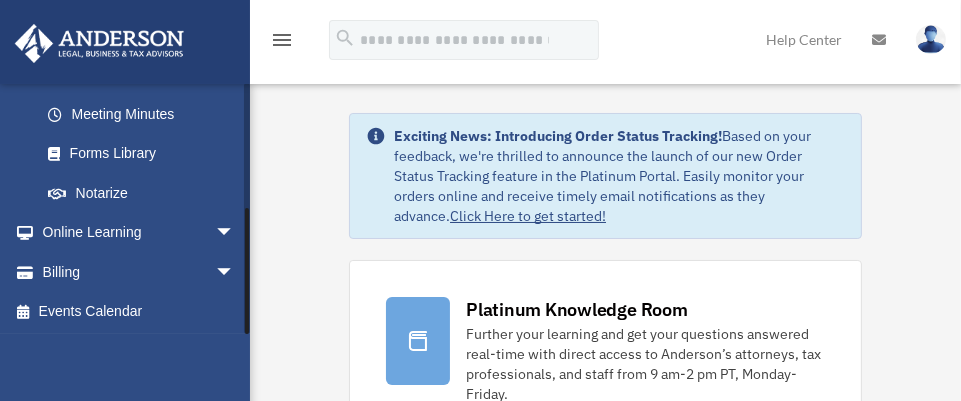 drag, startPoint x: 246, startPoint y: 229, endPoint x: 252, endPoint y: 248, distance: 19.924858 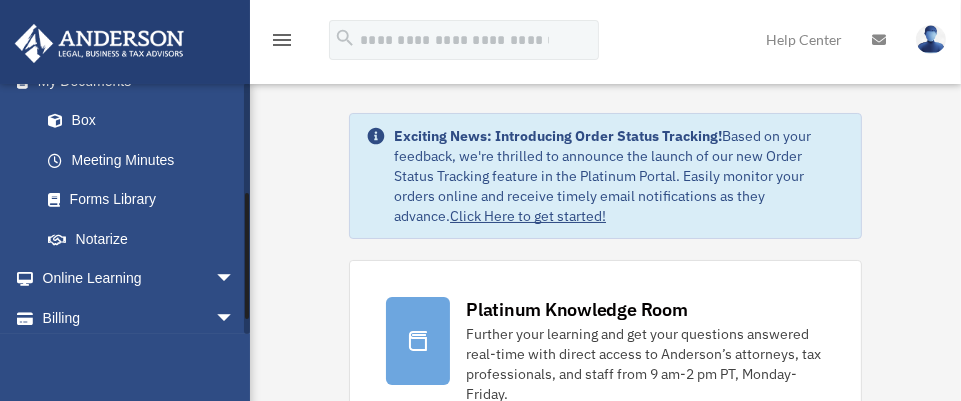 scroll, scrollTop: 250, scrollLeft: 0, axis: vertical 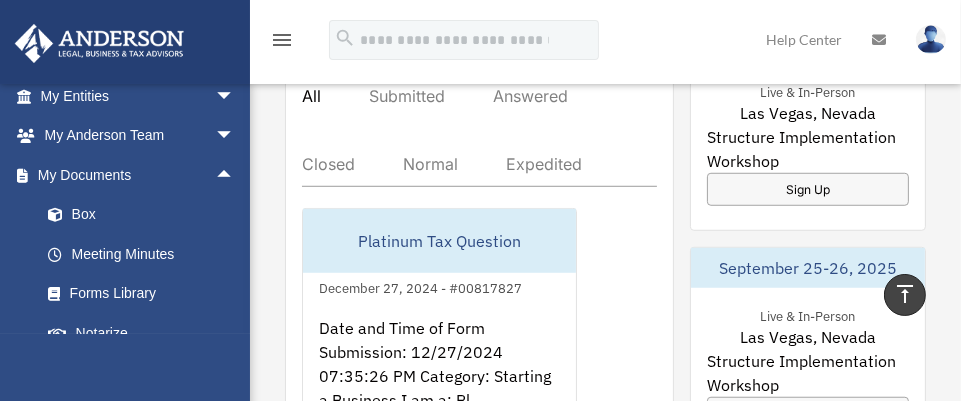 drag, startPoint x: 968, startPoint y: 212, endPoint x: 593, endPoint y: 251, distance: 377.02255 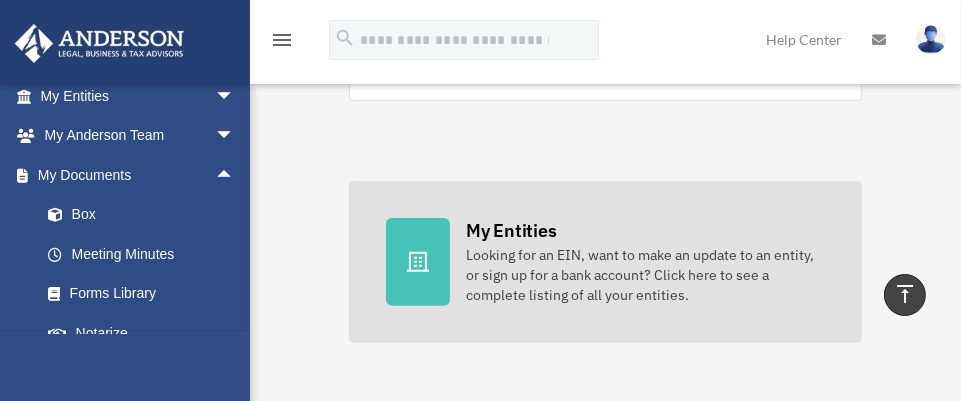 scroll, scrollTop: 0, scrollLeft: 0, axis: both 